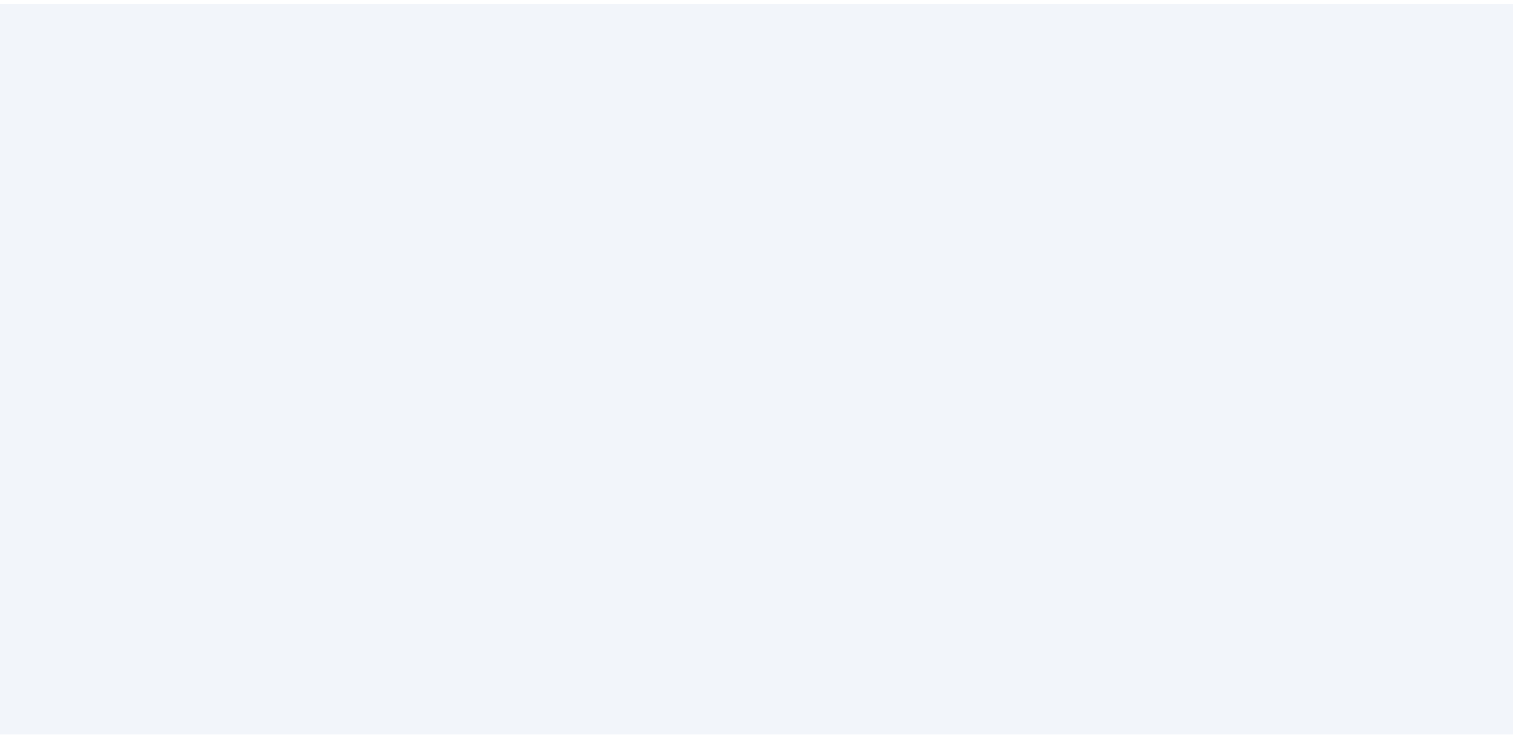 scroll, scrollTop: 0, scrollLeft: 0, axis: both 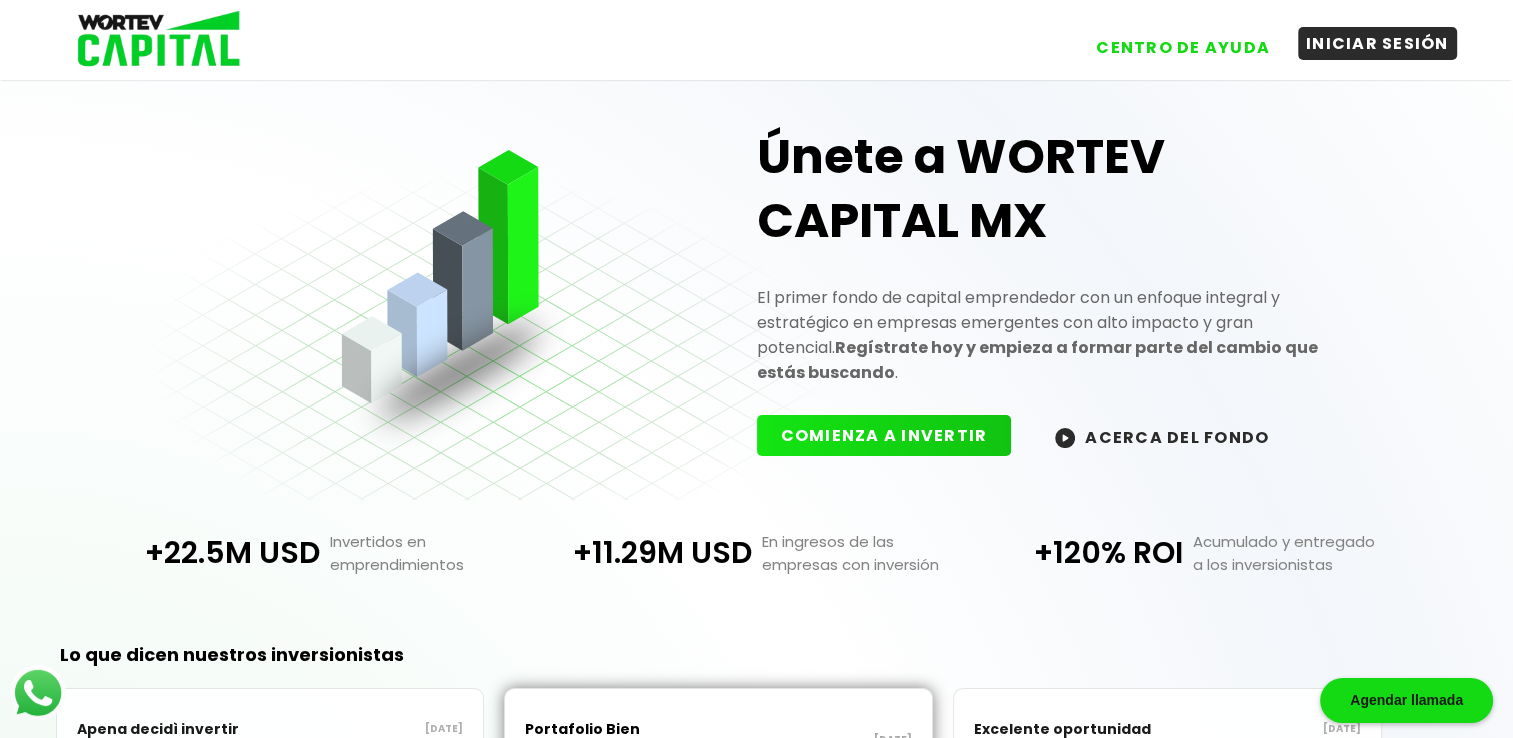click on "INICIAR SESIÓN" at bounding box center [1377, 43] 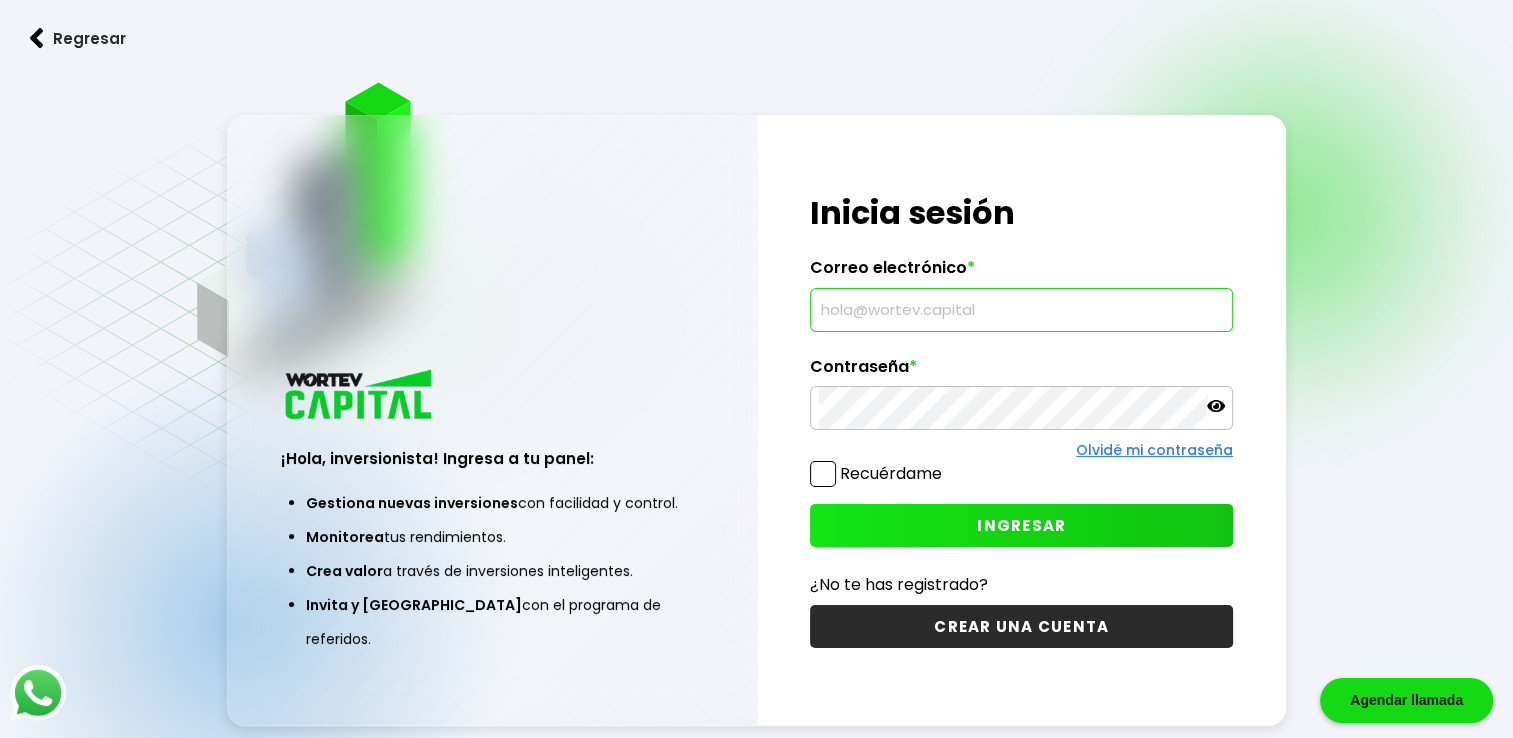 click at bounding box center (1021, 310) 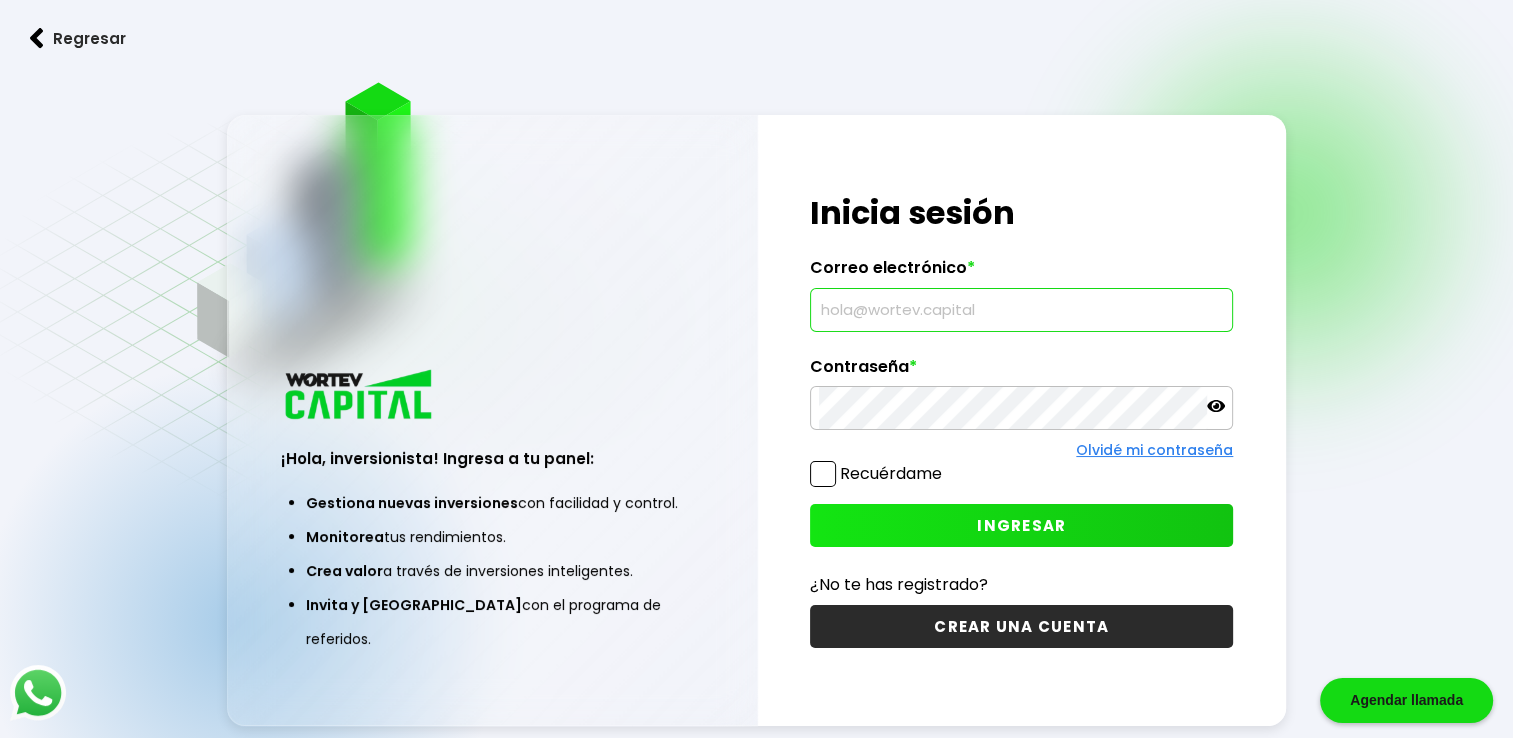 drag, startPoint x: 1056, startPoint y: 306, endPoint x: 929, endPoint y: 310, distance: 127.06297 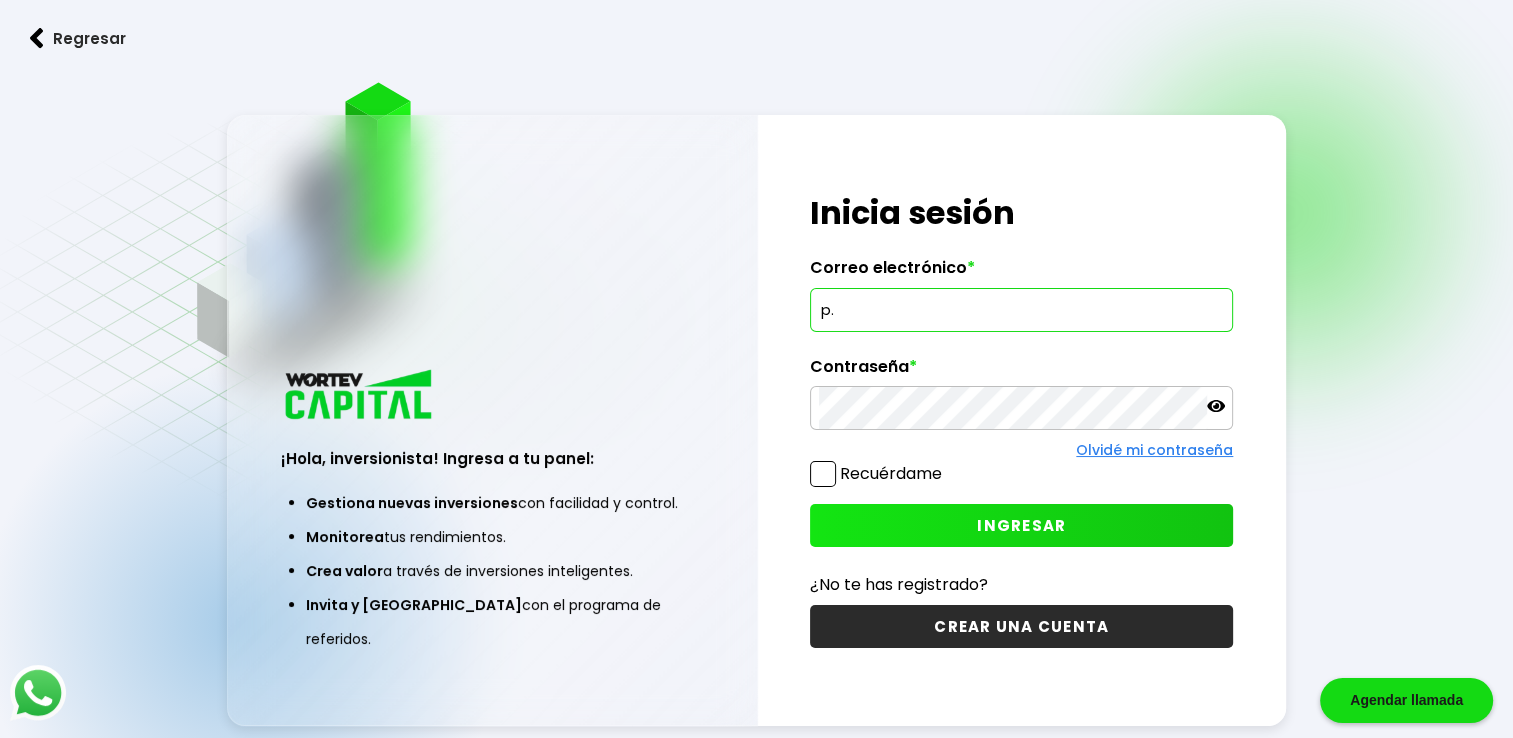 type on "p" 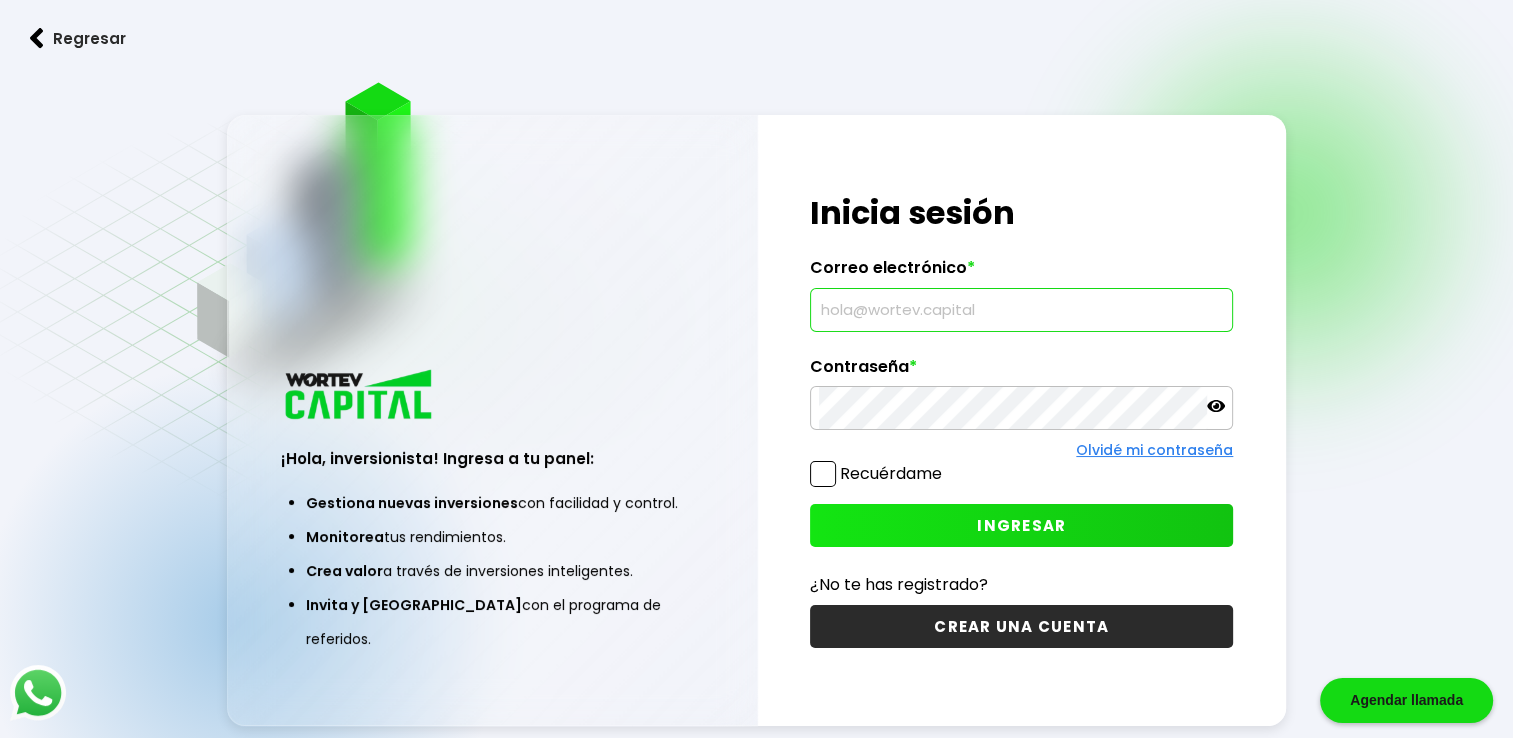 click at bounding box center (1021, 310) 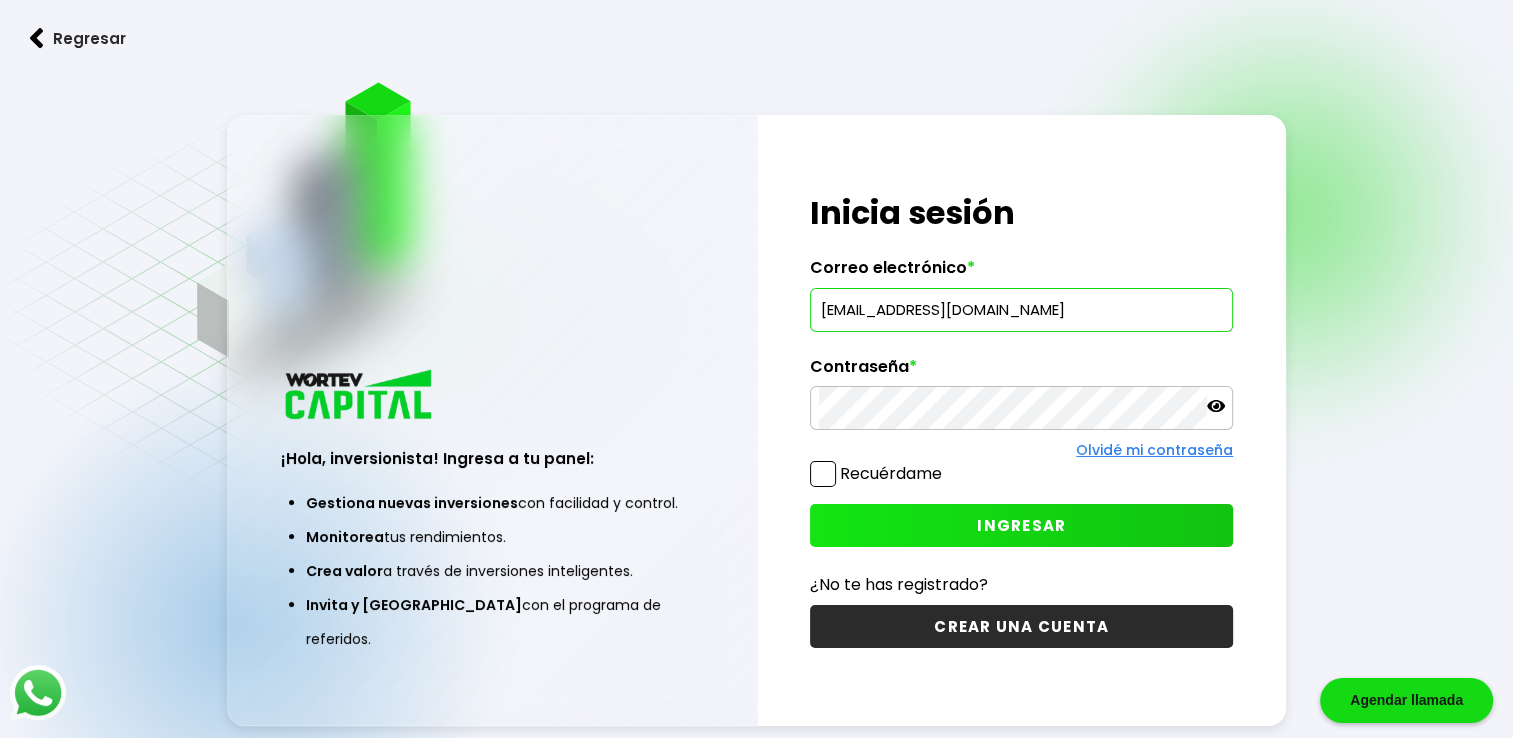 click on "INGRESAR" at bounding box center (1021, 525) 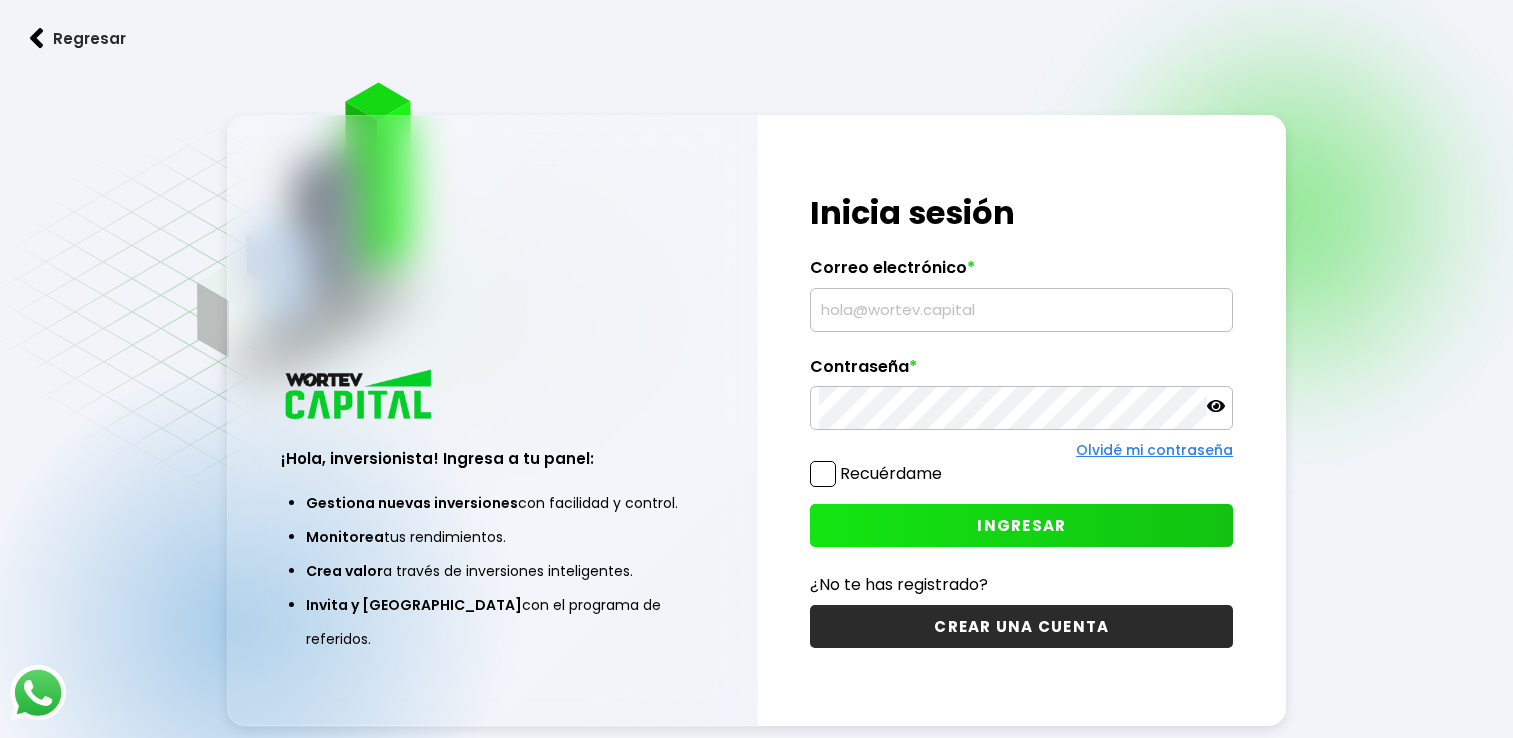 scroll, scrollTop: 0, scrollLeft: 0, axis: both 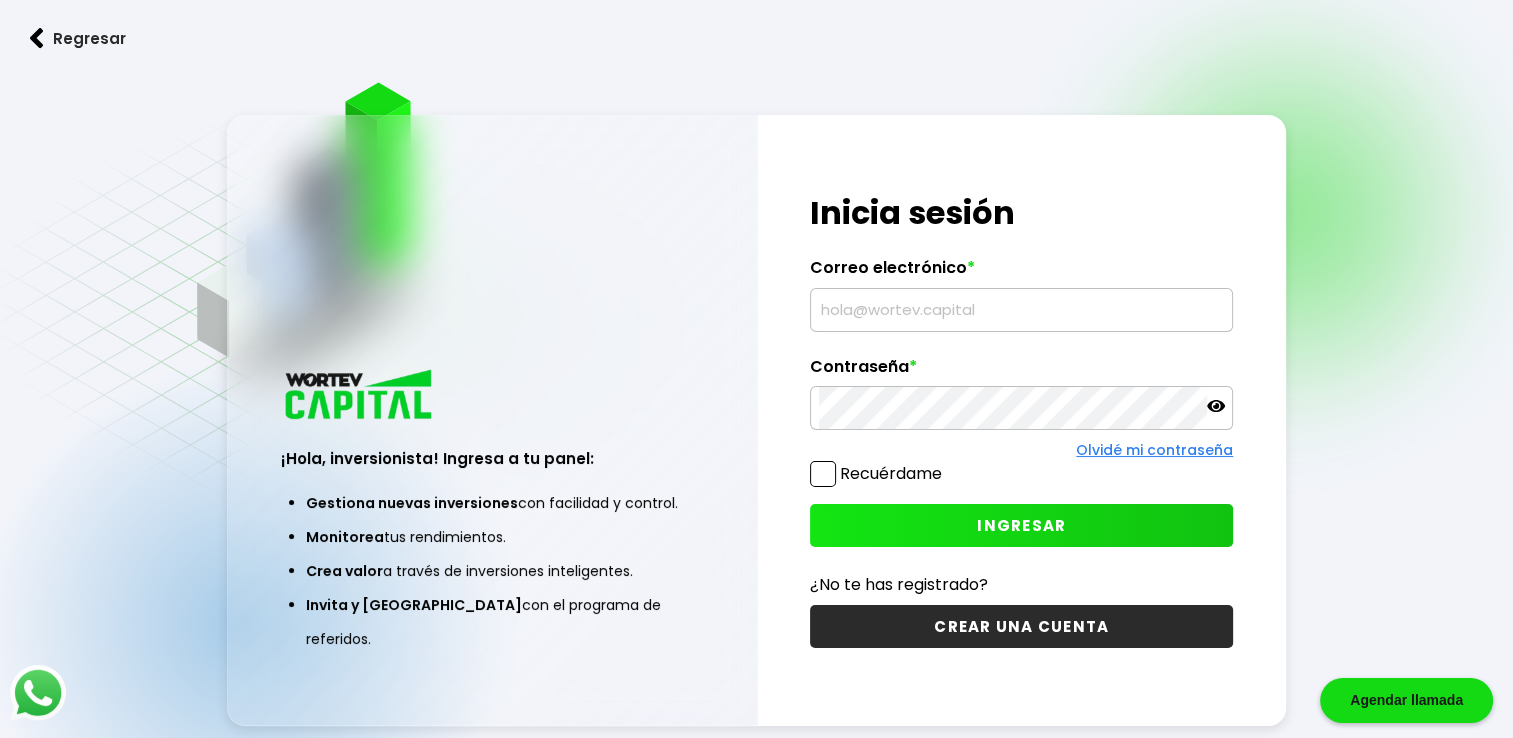 click on "Contraseña *" at bounding box center (1021, 372) 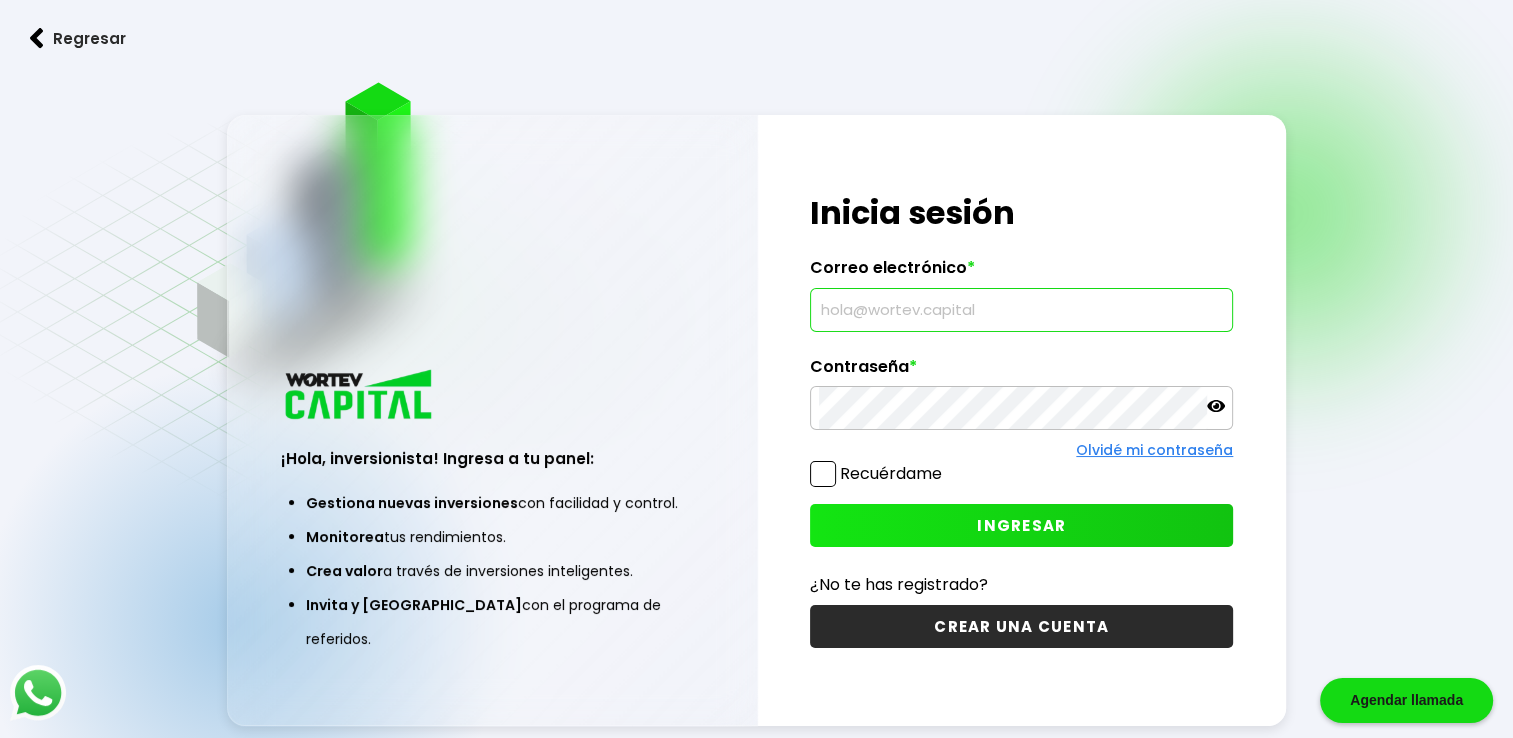 click at bounding box center [1021, 310] 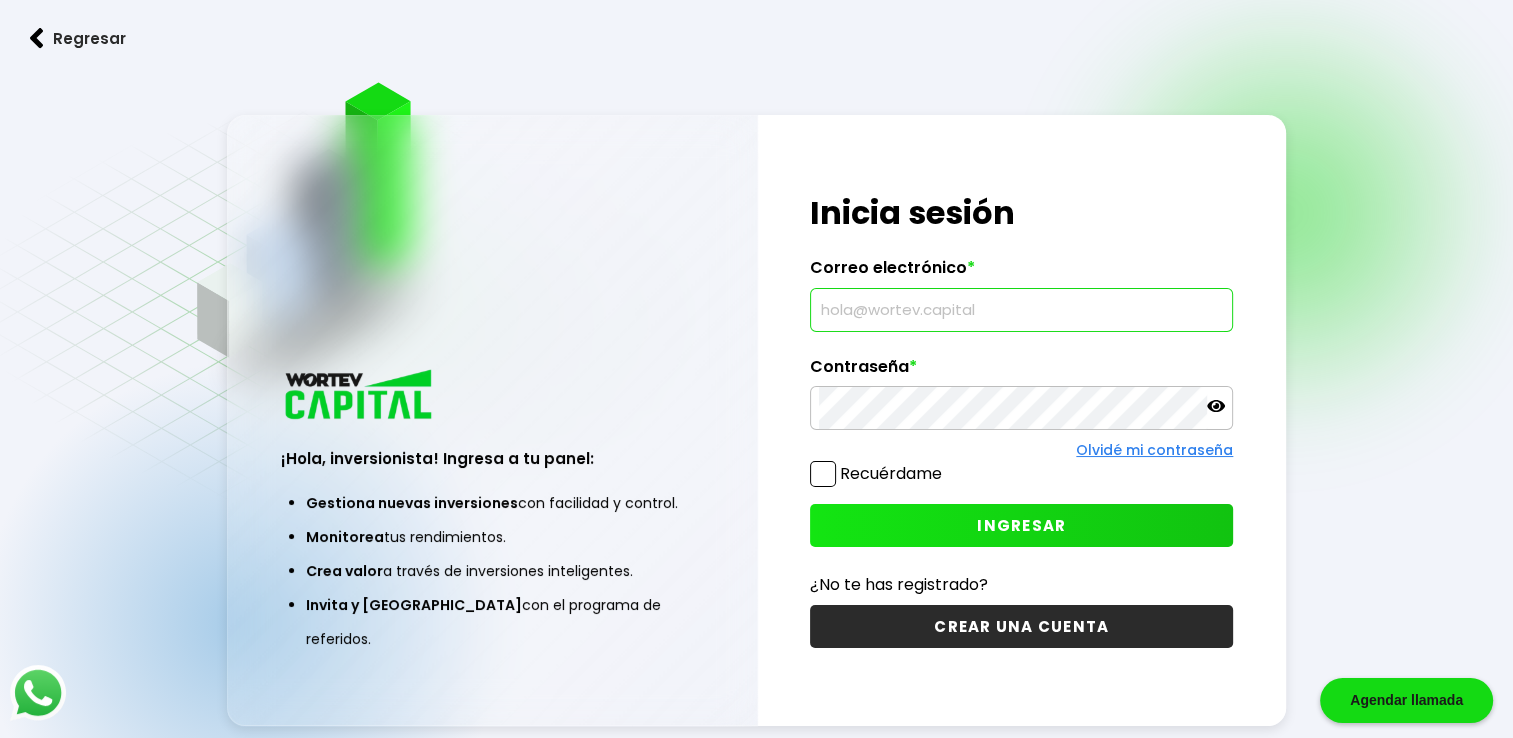 type on "[EMAIL_ADDRESS][DOMAIN_NAME]" 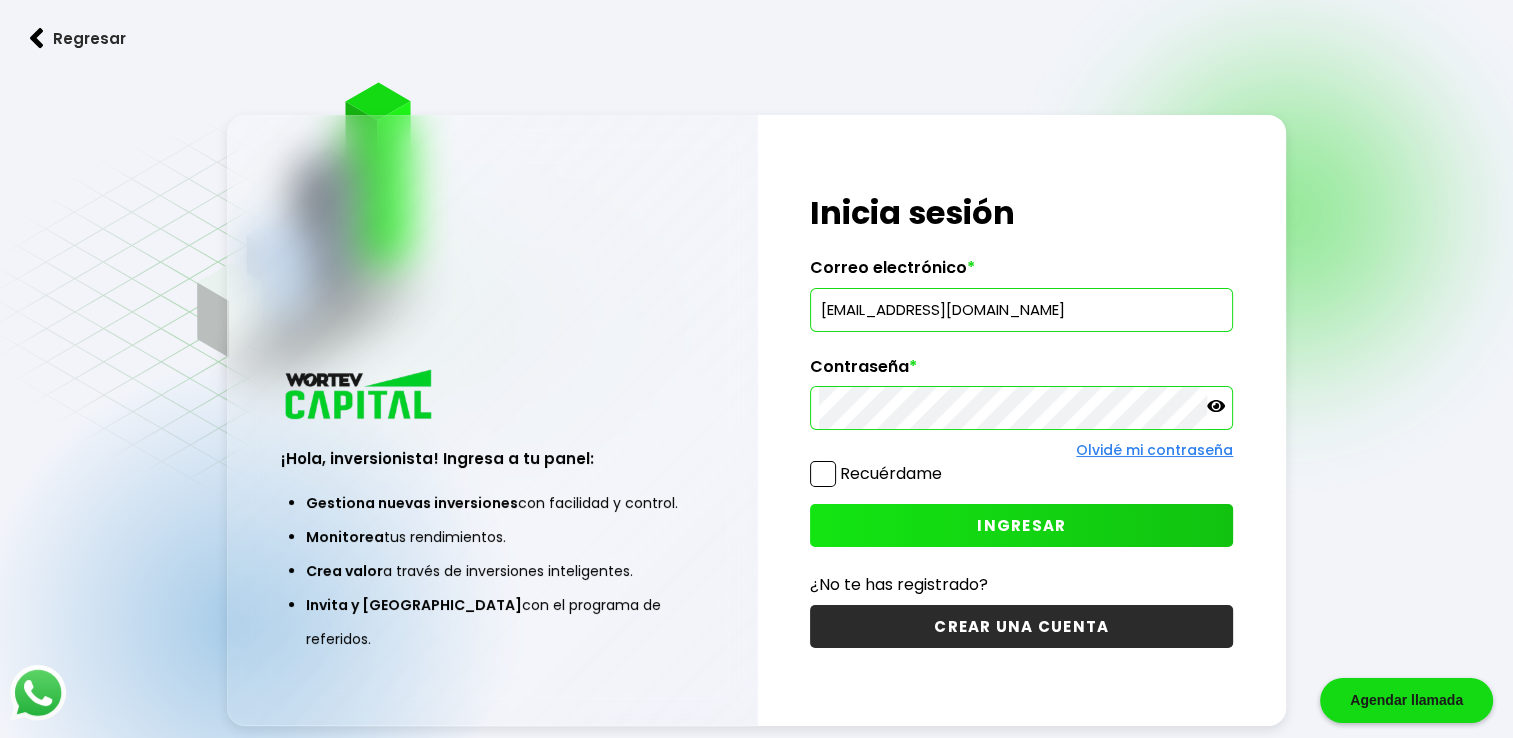 click on "INGRESAR" at bounding box center (1021, 525) 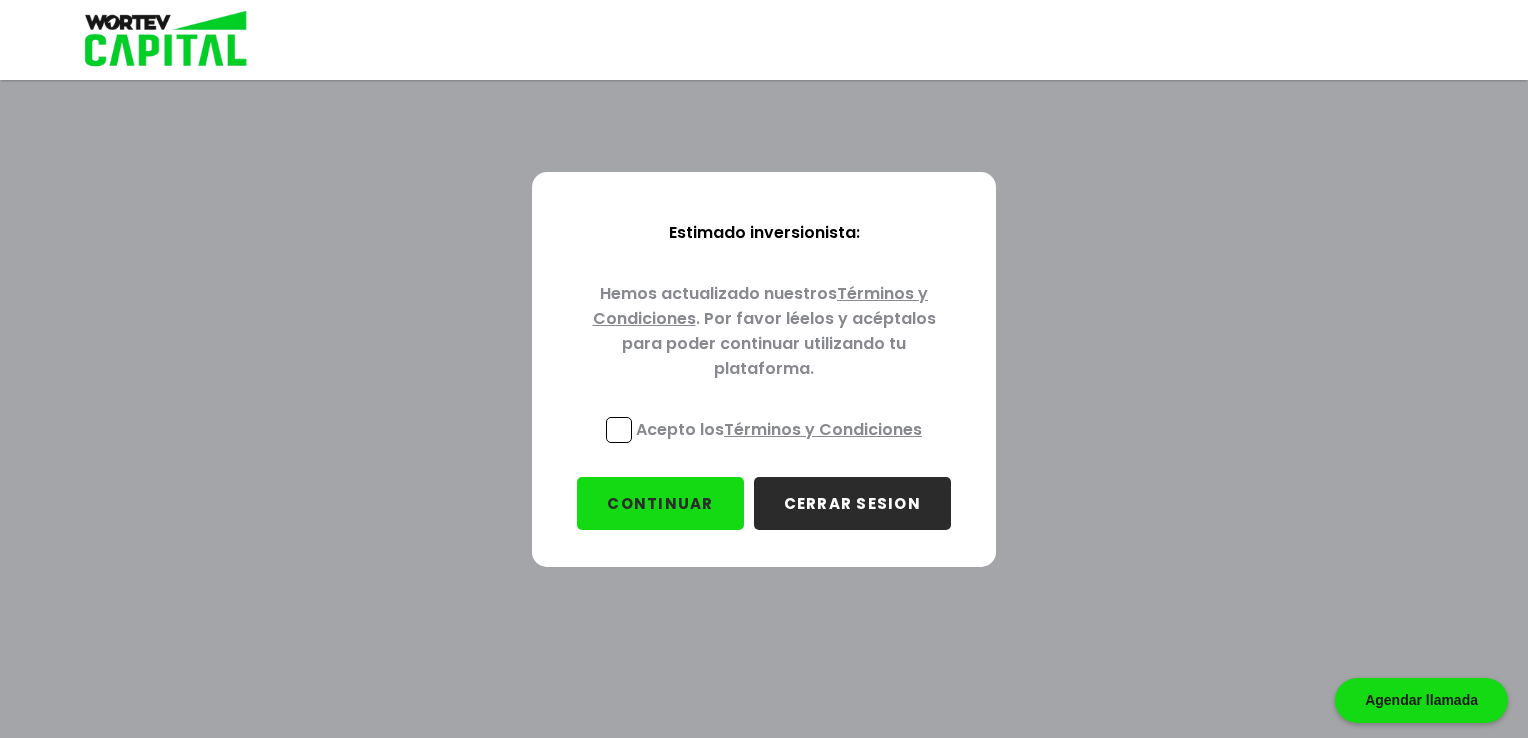 click at bounding box center [619, 430] 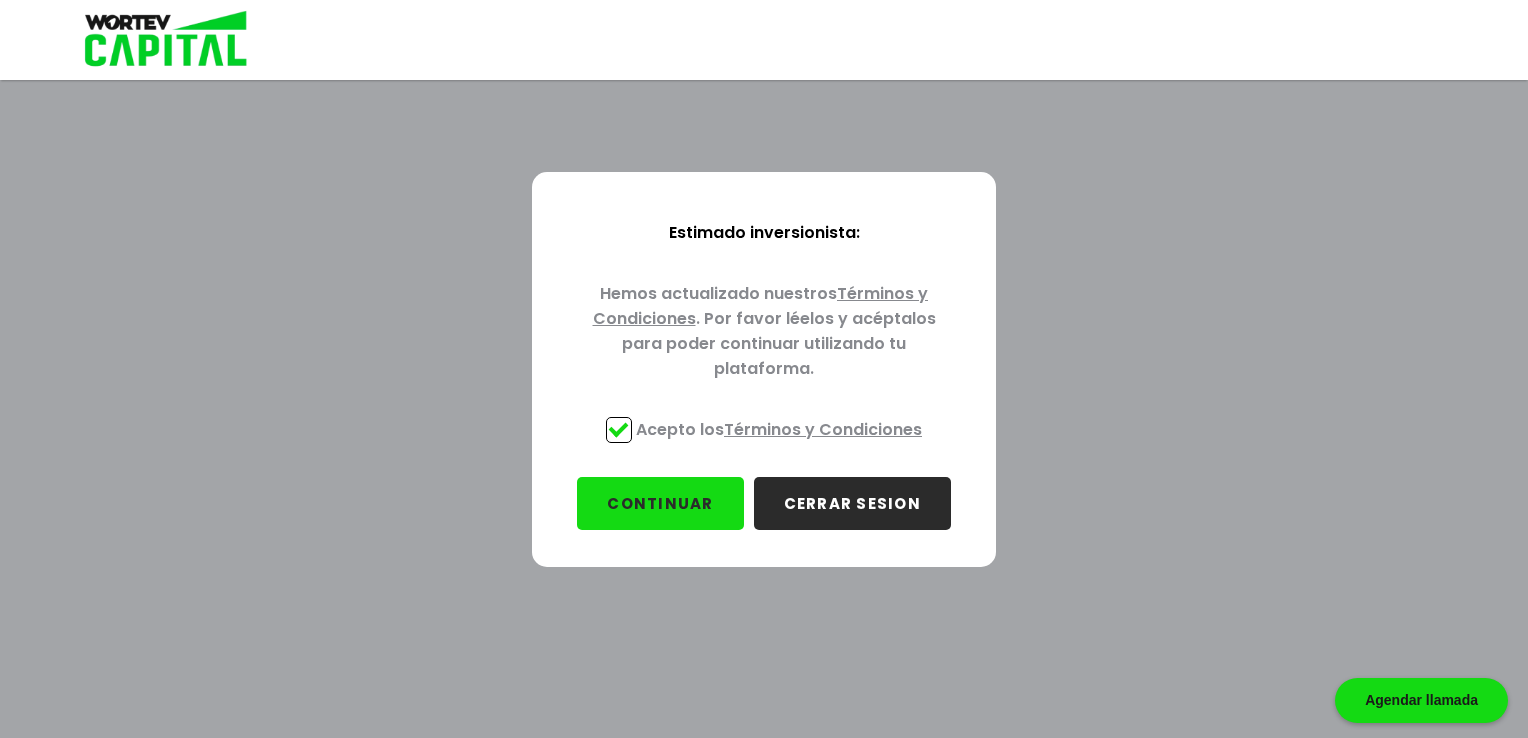 click on "CONTINUAR" at bounding box center [660, 503] 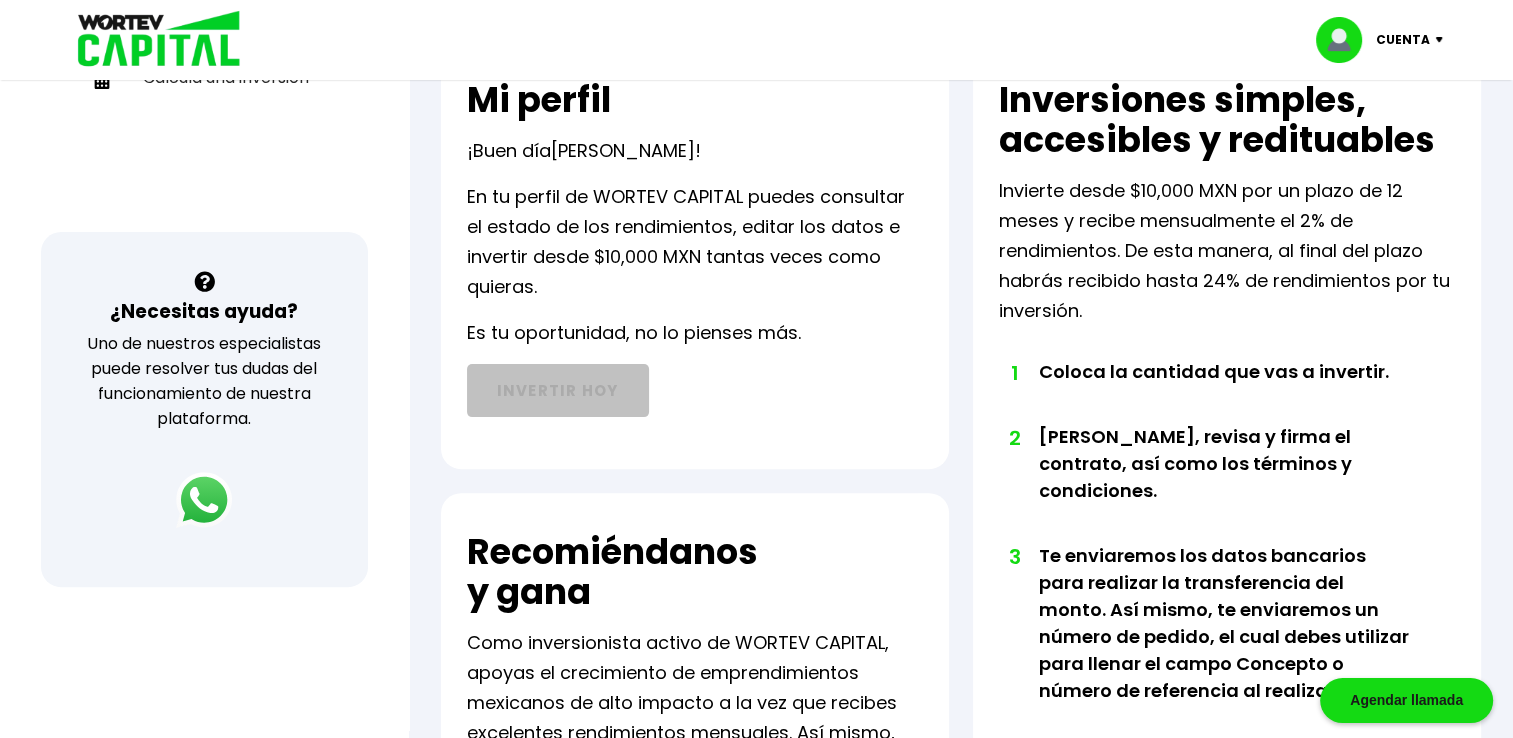 scroll, scrollTop: 535, scrollLeft: 0, axis: vertical 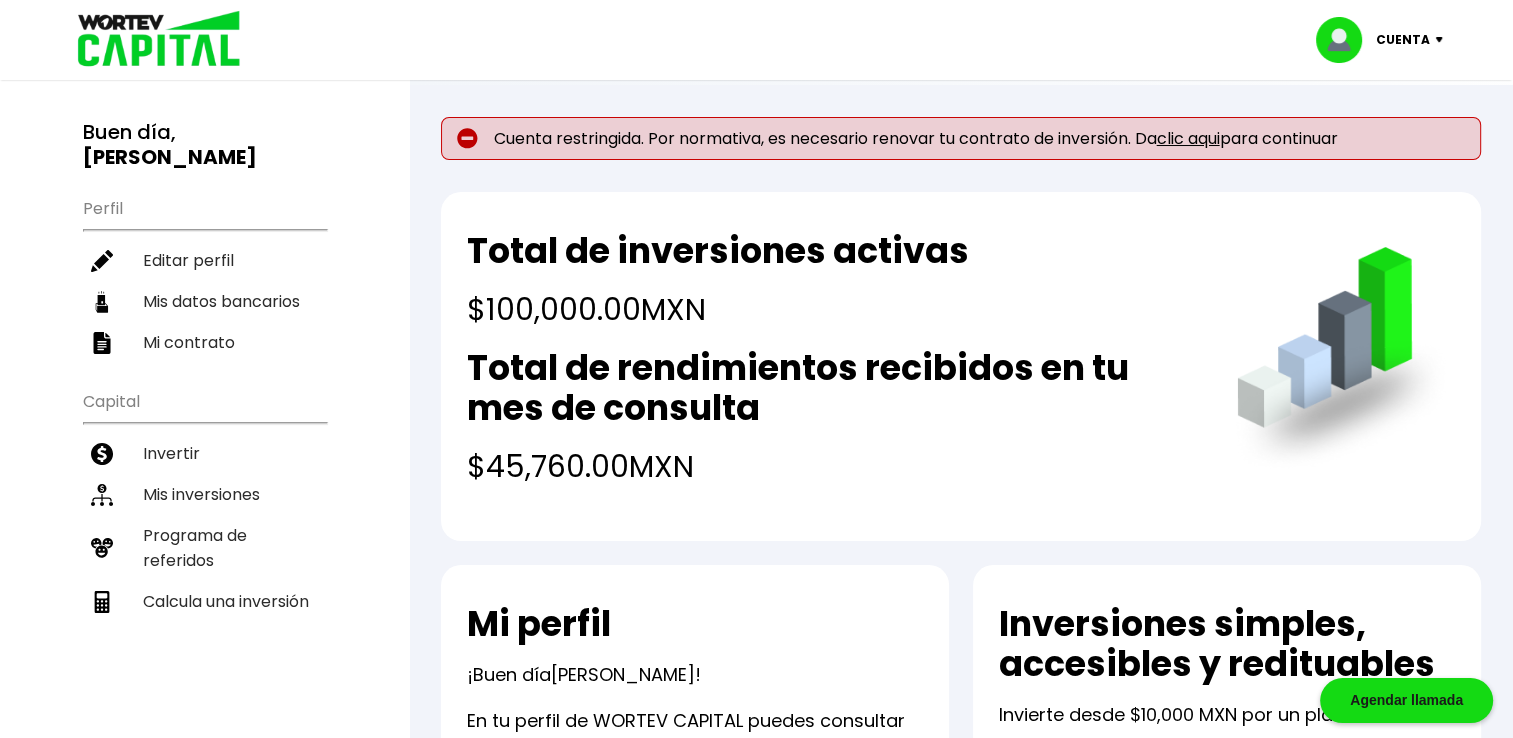 click on "clic aqui" at bounding box center [1188, 138] 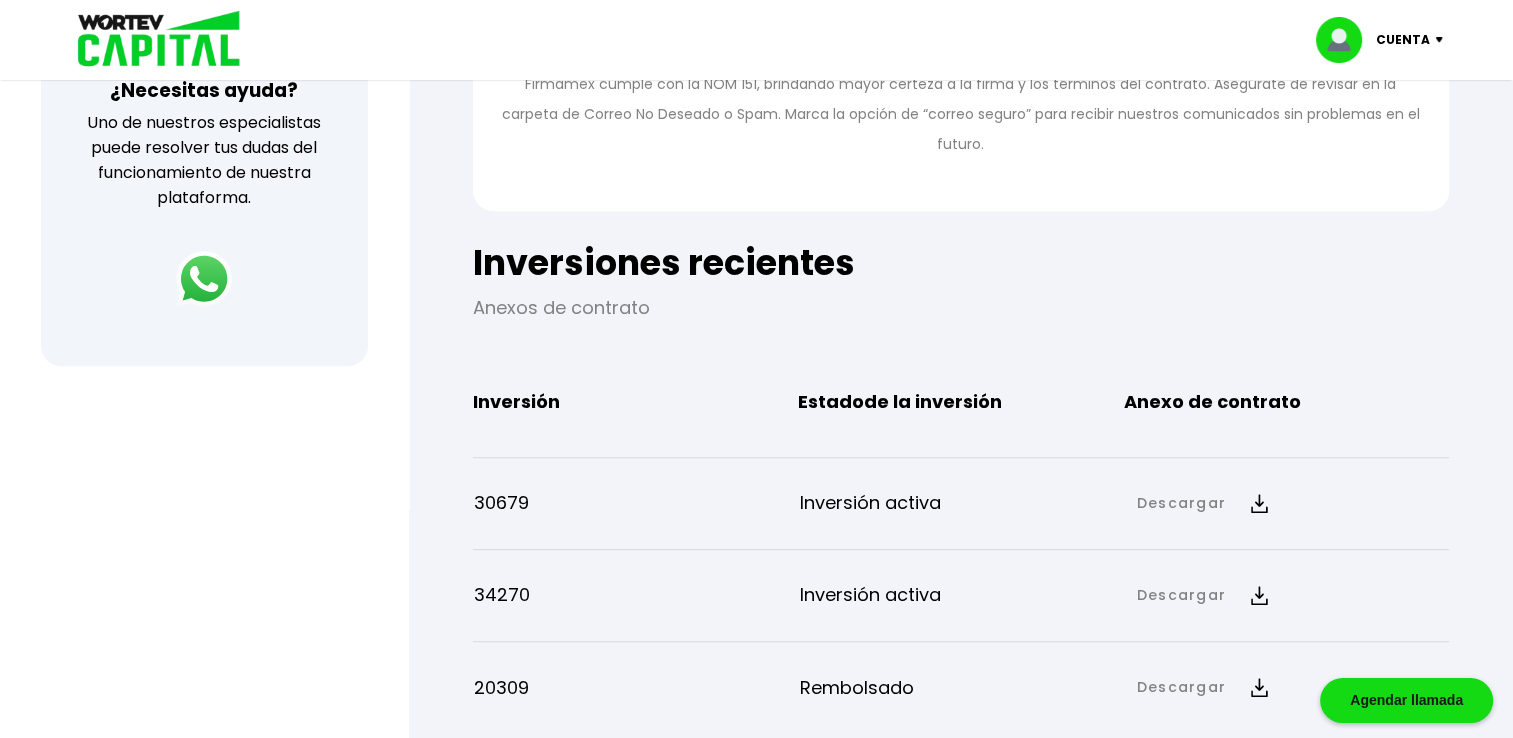 scroll, scrollTop: 753, scrollLeft: 0, axis: vertical 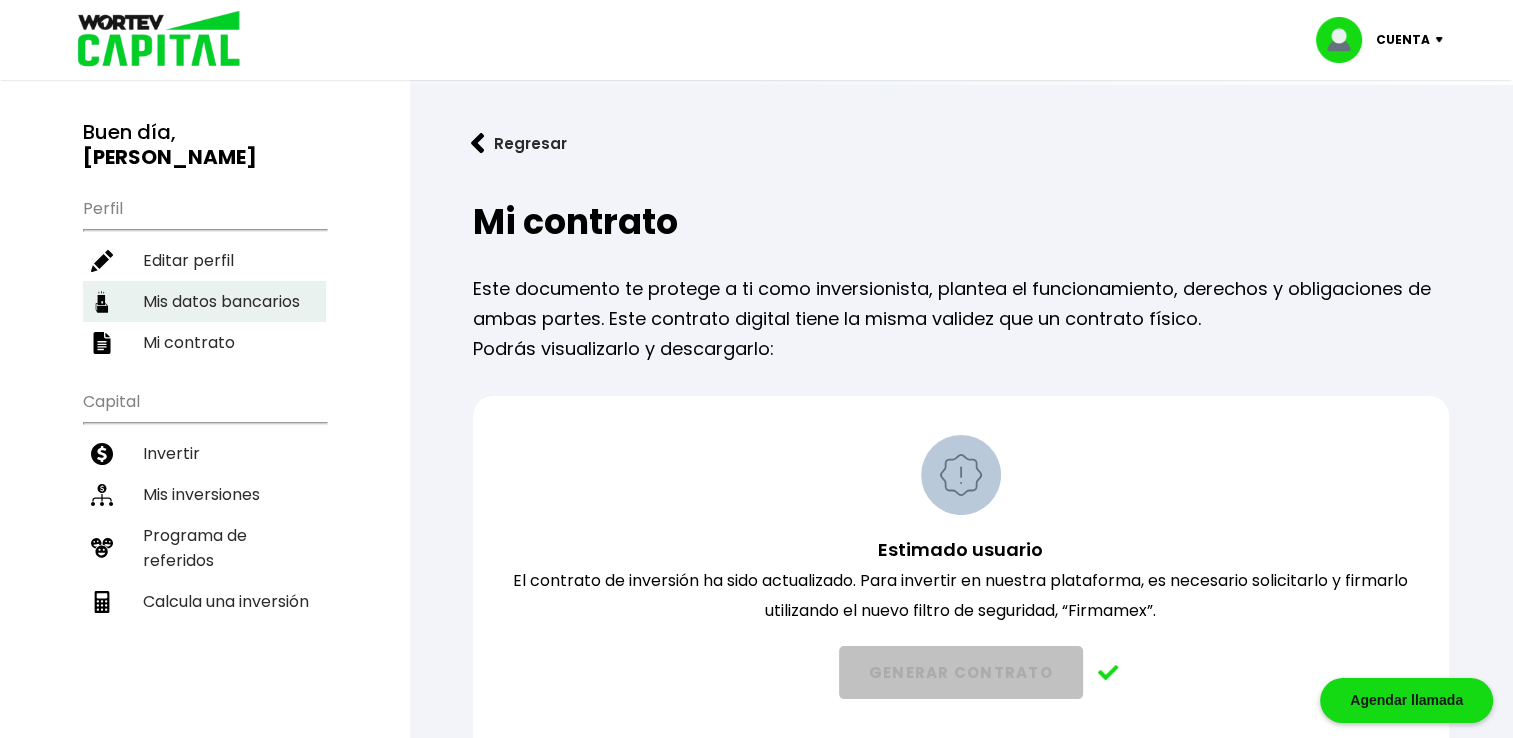 click on "Mis datos bancarios" at bounding box center [204, 301] 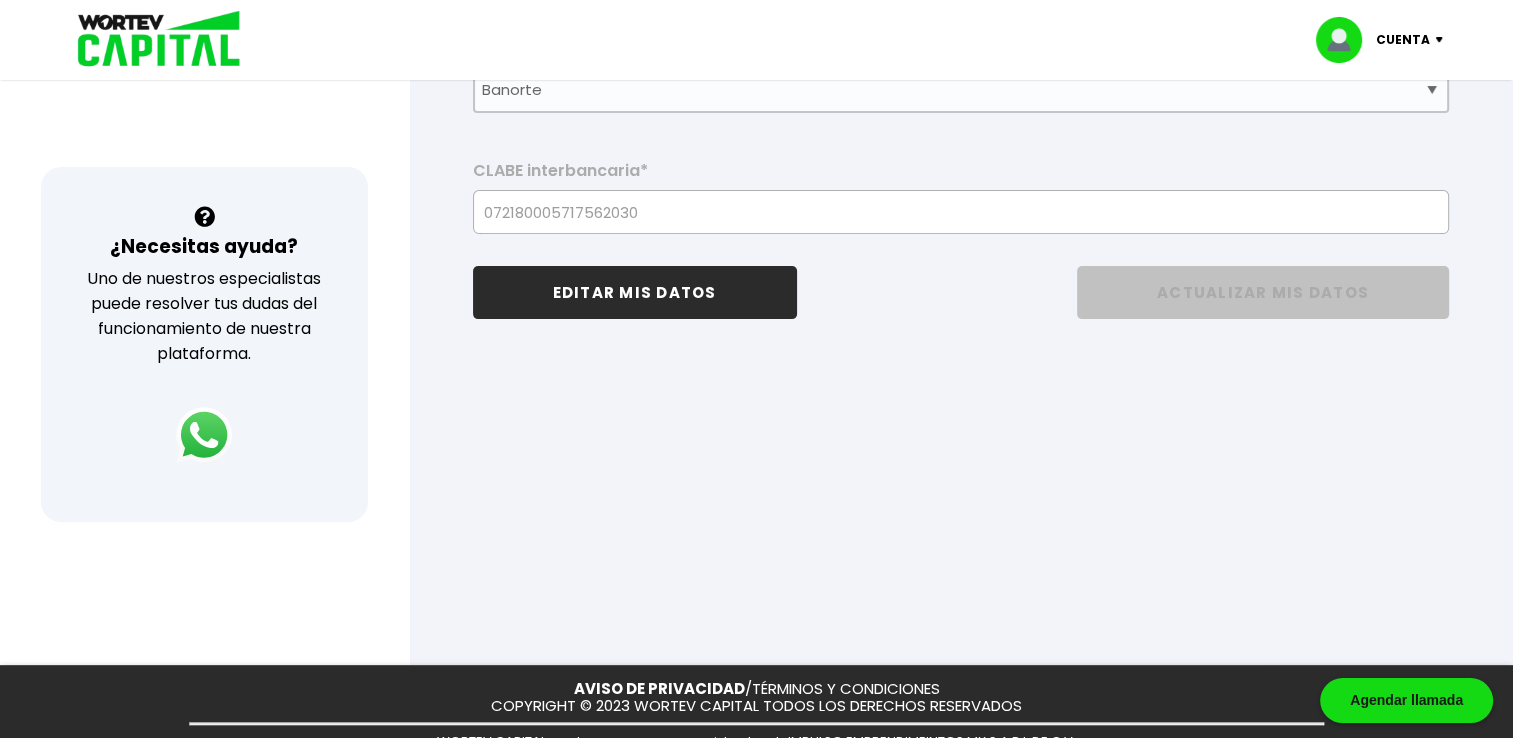 scroll, scrollTop: 645, scrollLeft: 0, axis: vertical 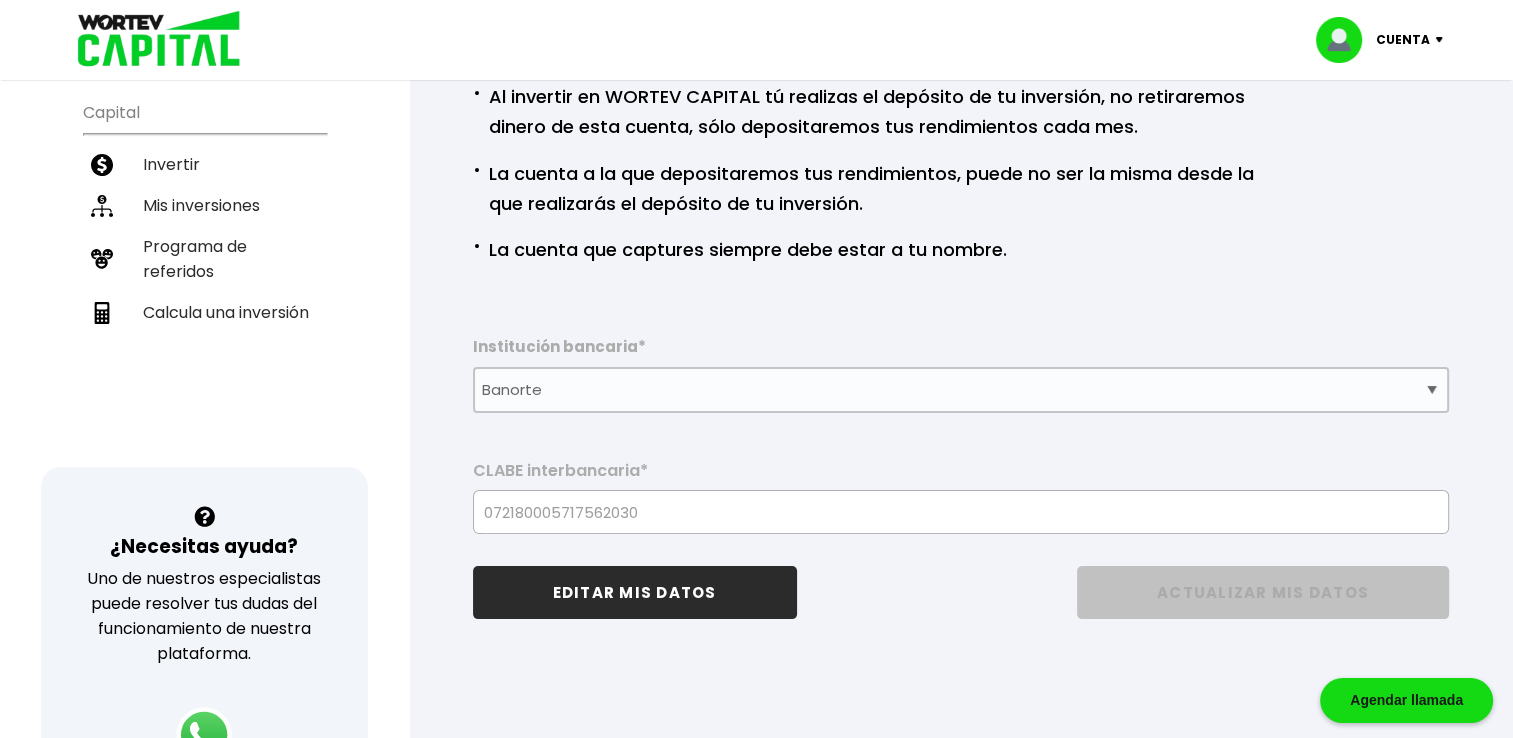 drag, startPoint x: 1506, startPoint y: 196, endPoint x: 1514, endPoint y: 311, distance: 115.27792 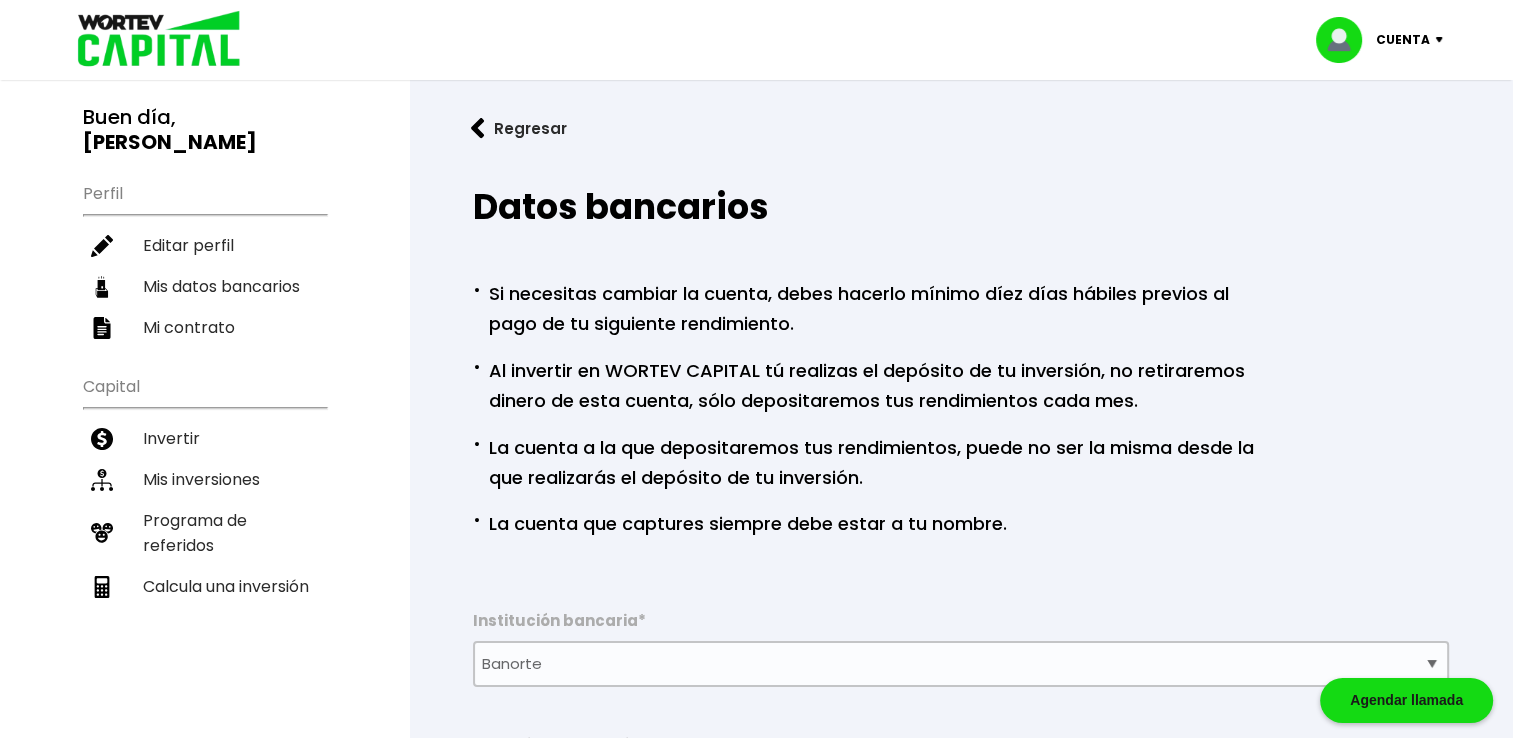 scroll, scrollTop: 0, scrollLeft: 0, axis: both 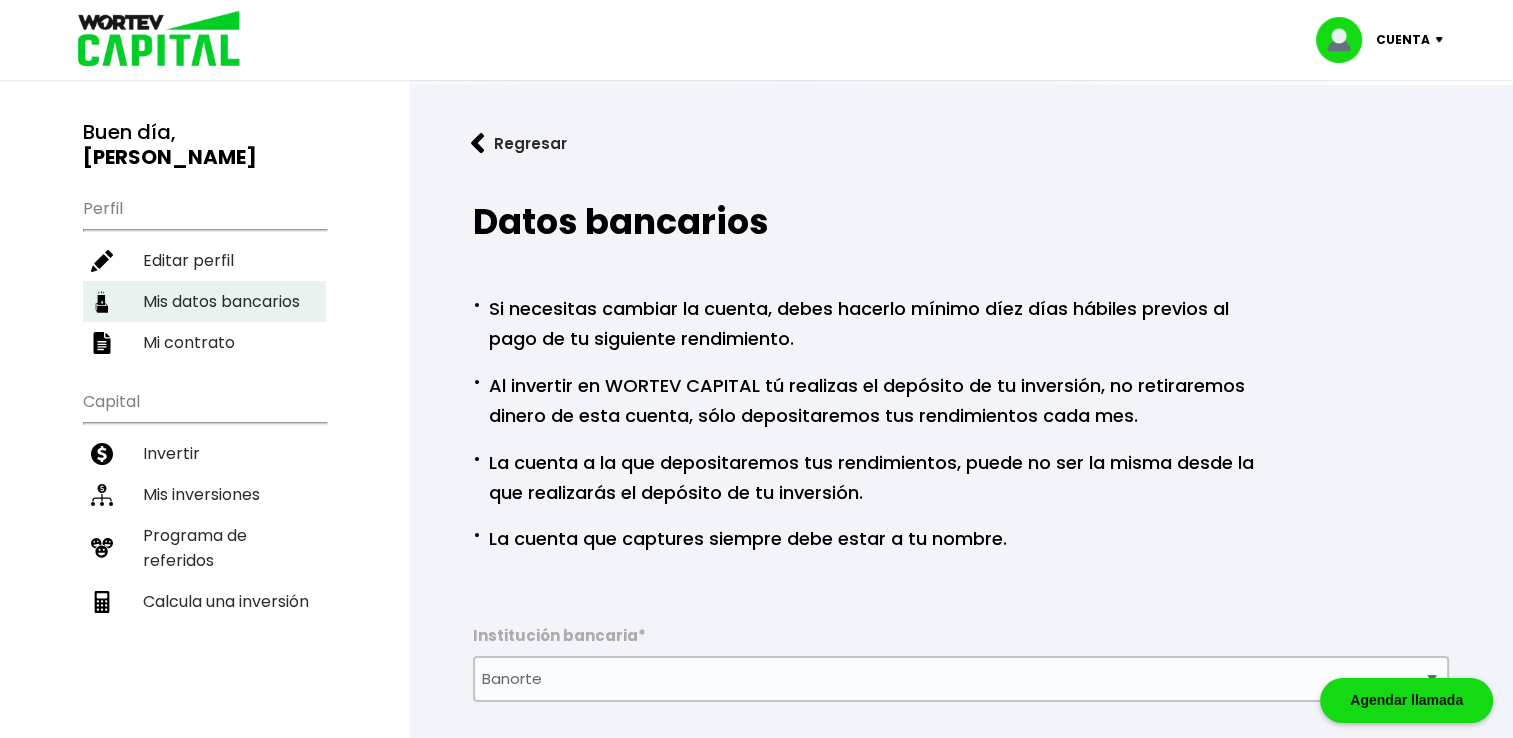 click on "Mis datos bancarios" at bounding box center [204, 301] 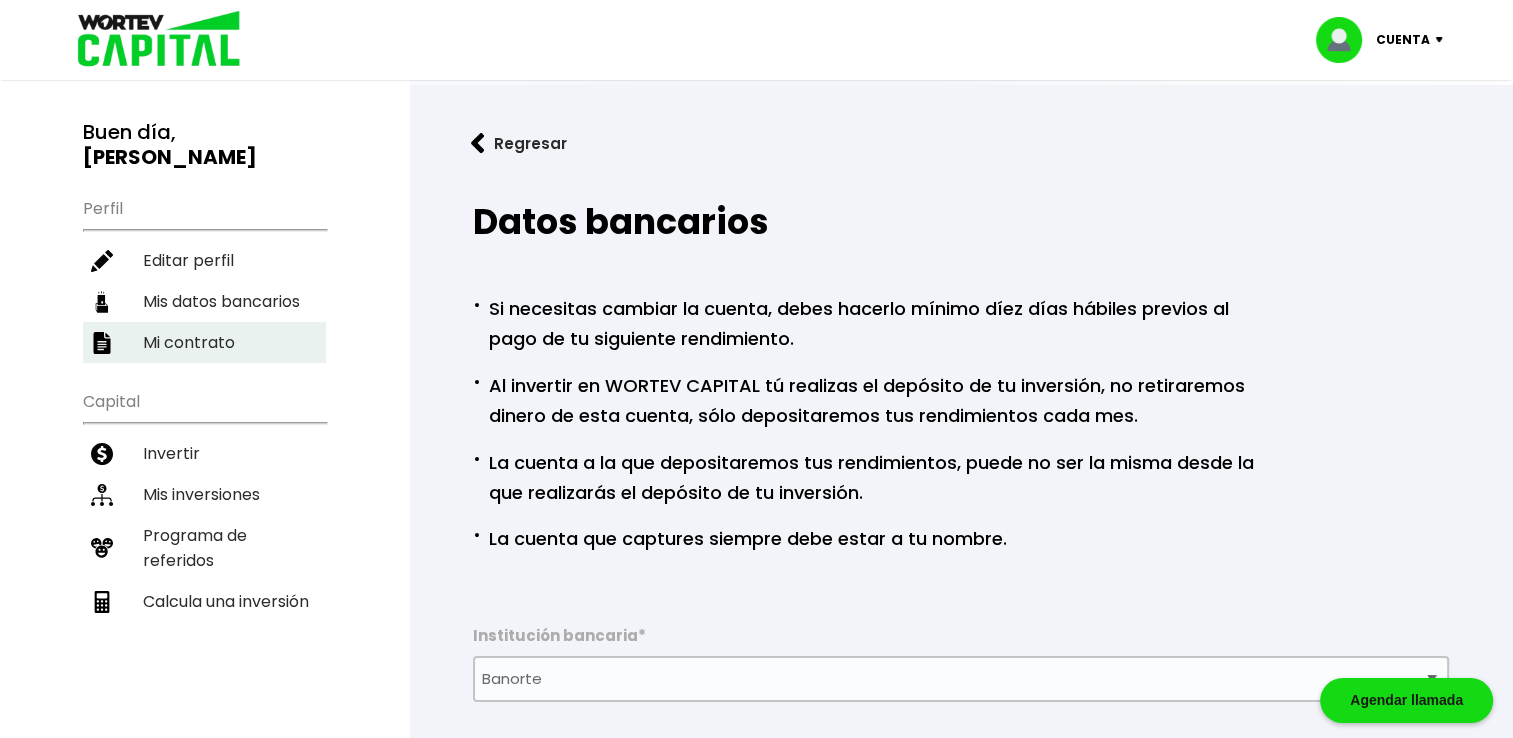 click on "Mi contrato" at bounding box center [204, 342] 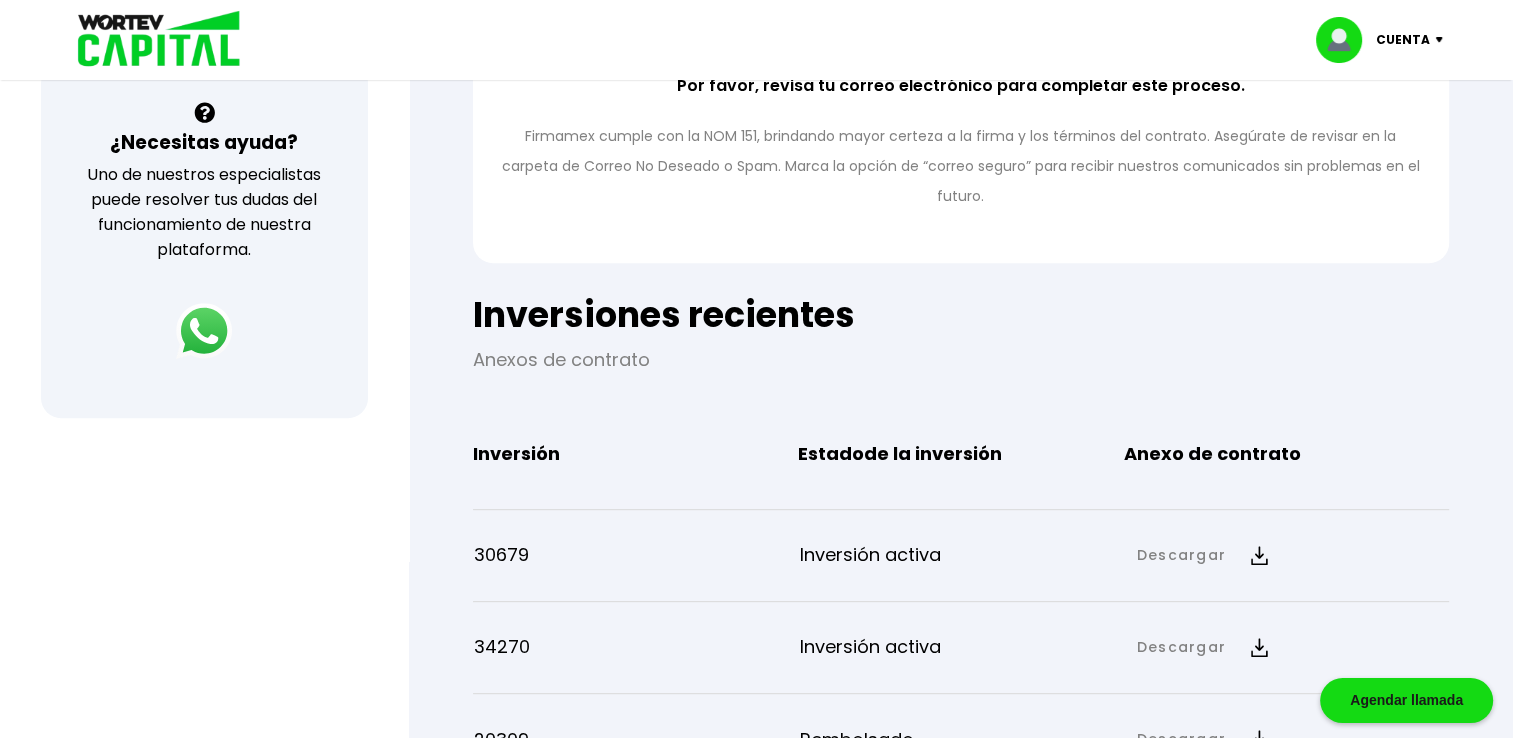 scroll, scrollTop: 699, scrollLeft: 0, axis: vertical 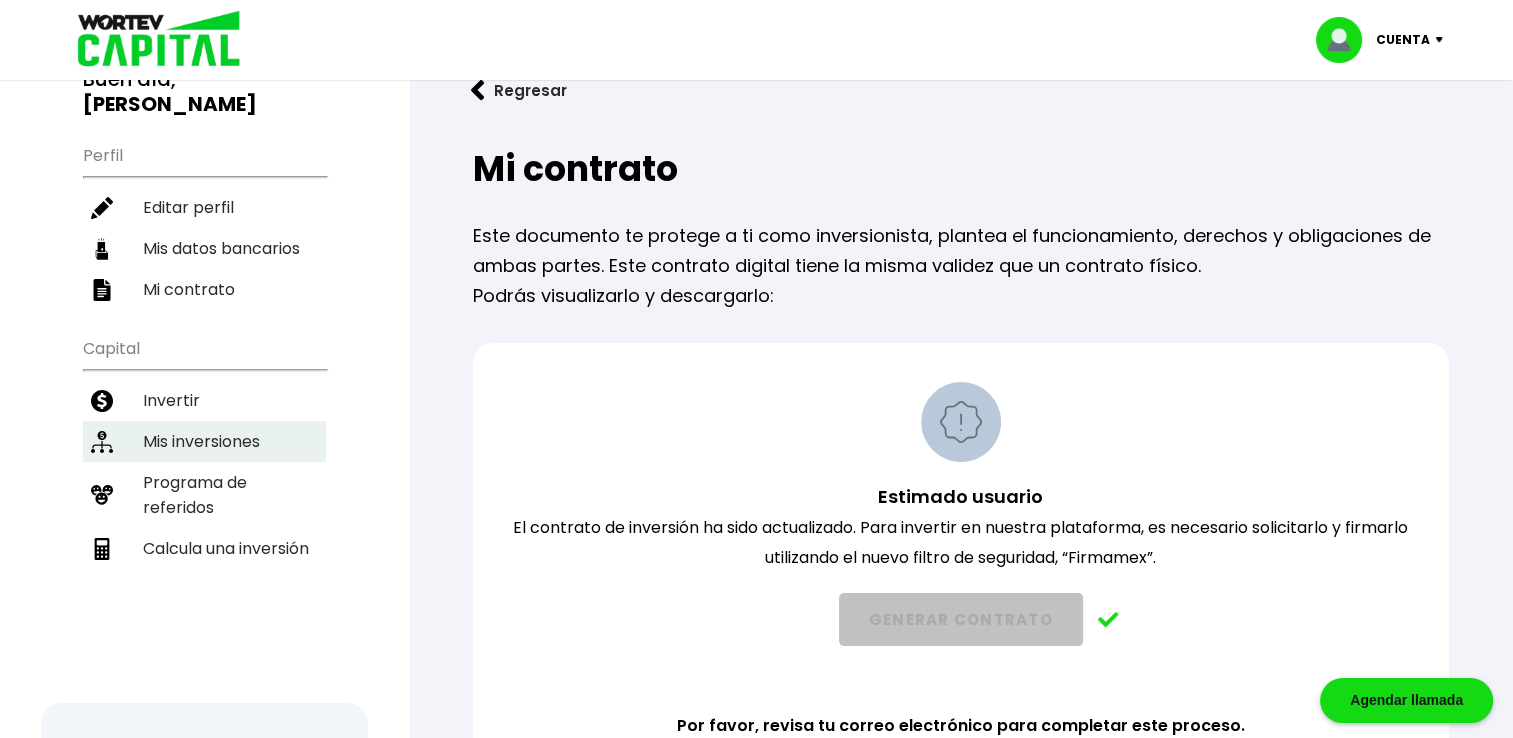 click on "Mis inversiones" at bounding box center (204, 441) 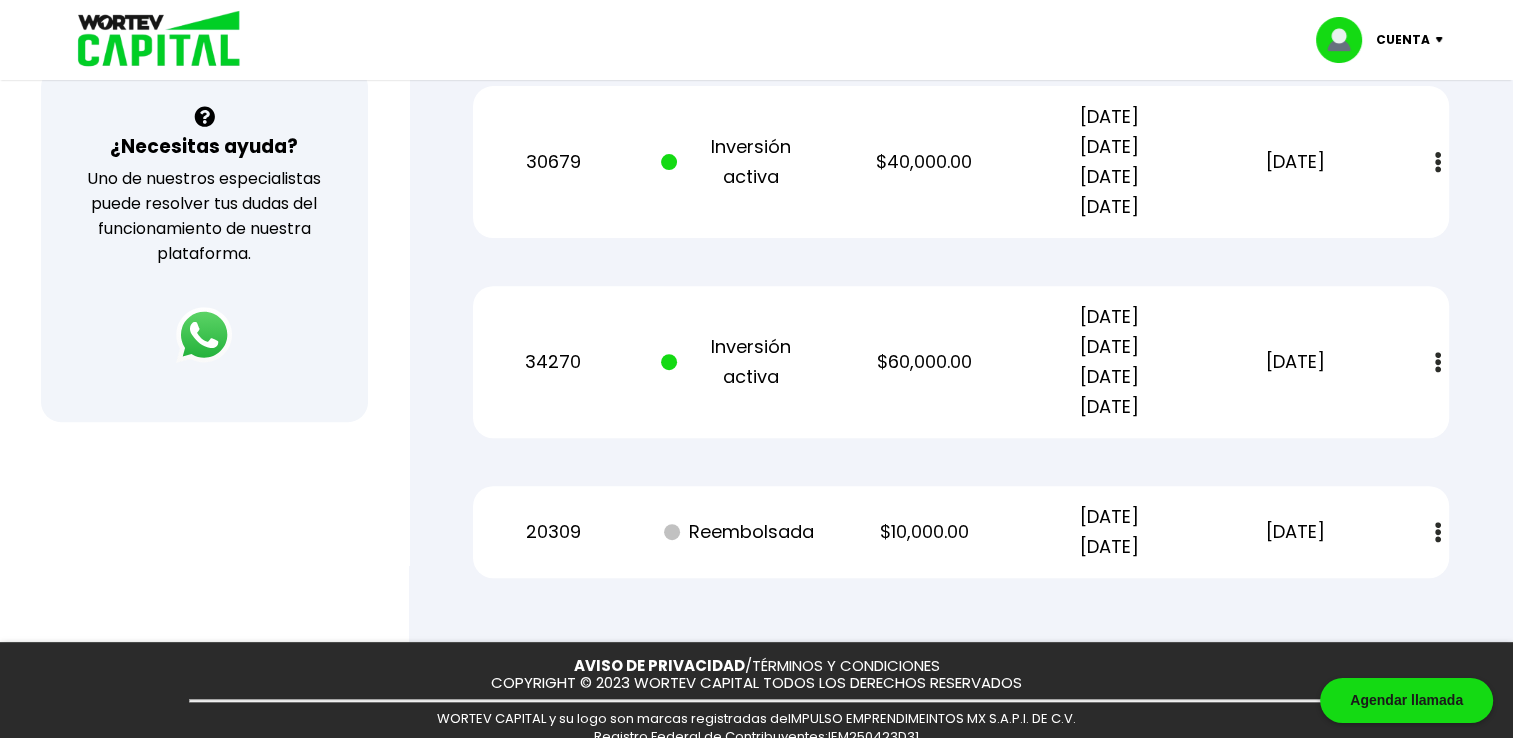 scroll, scrollTop: 746, scrollLeft: 0, axis: vertical 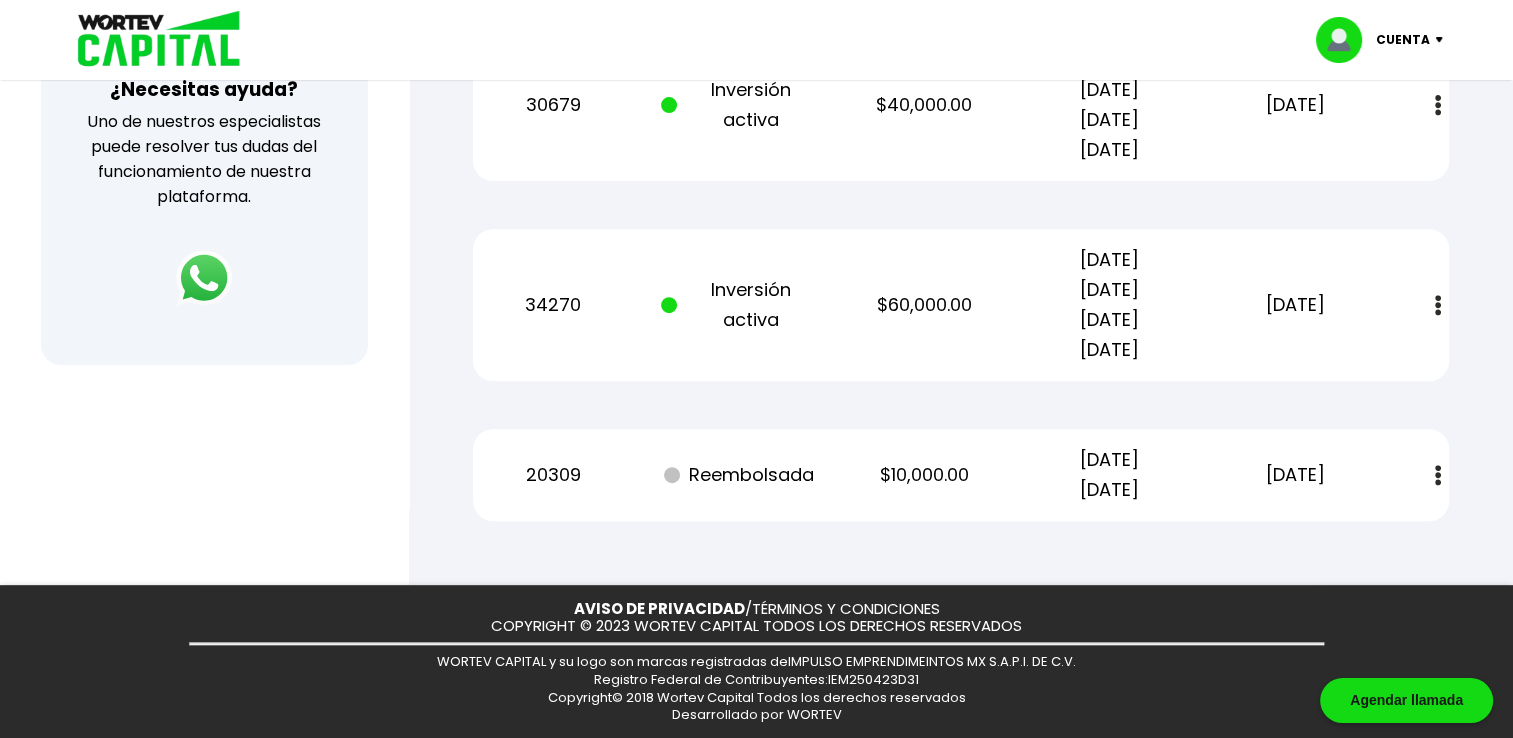 click at bounding box center (1438, 475) 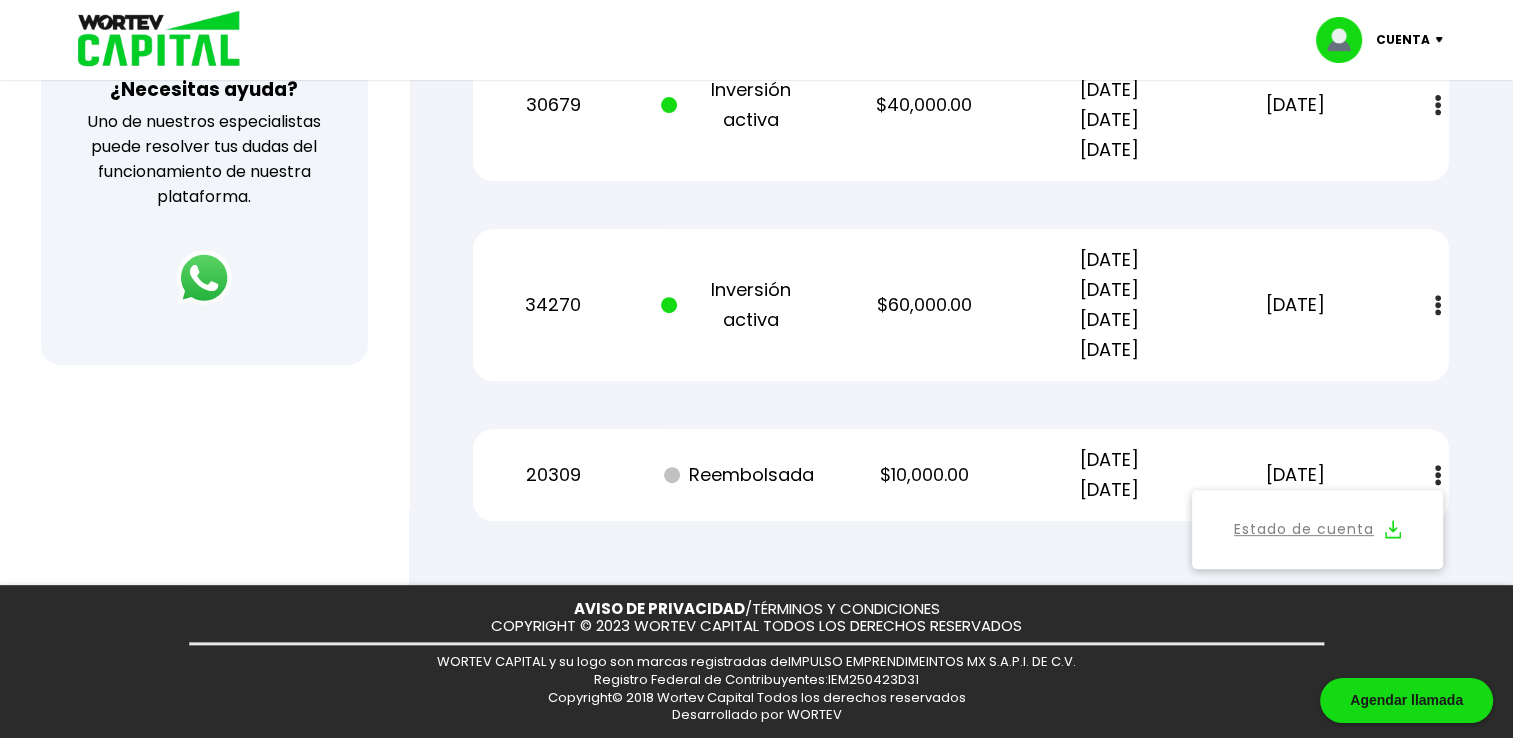 click on "Inversión activa" at bounding box center (739, 305) 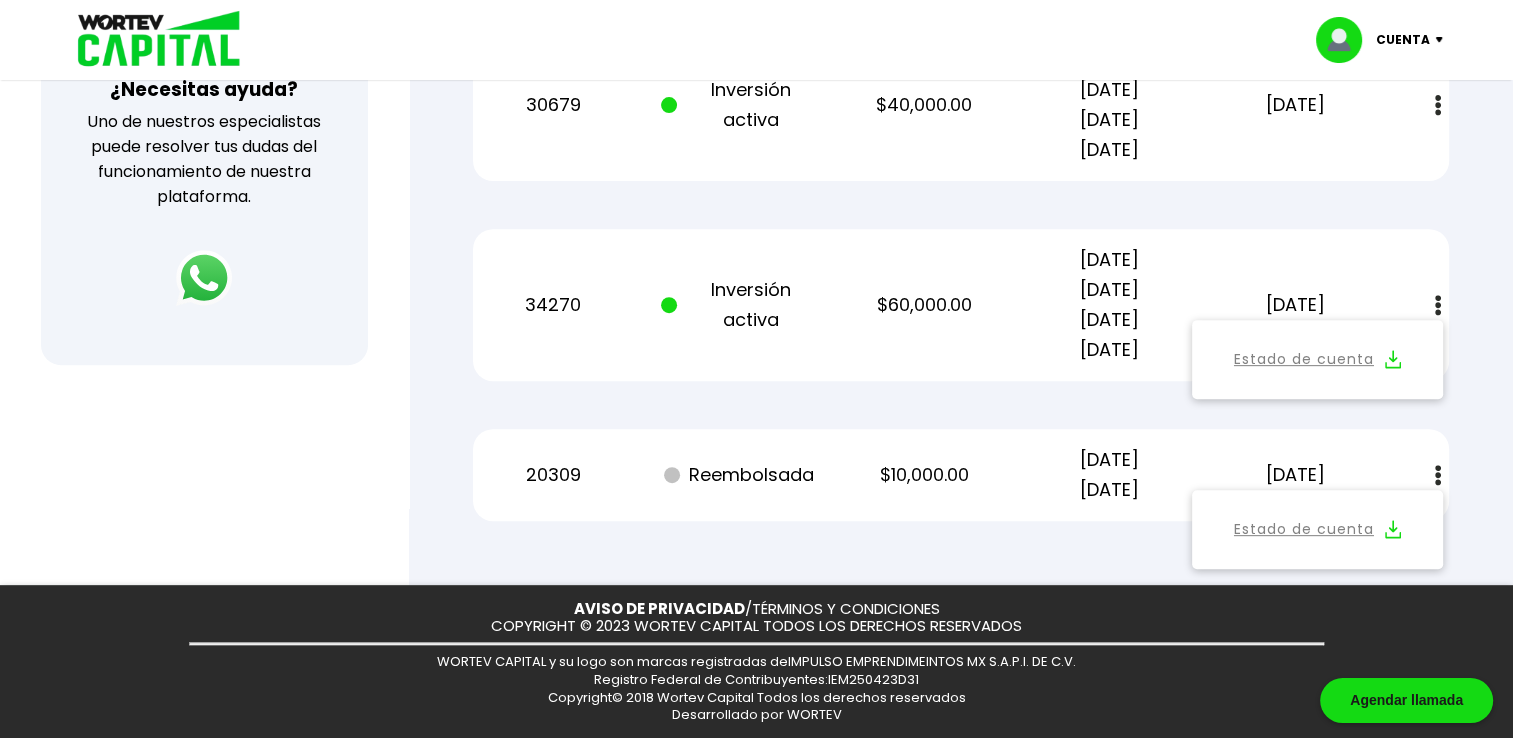 click on "Estado de cuenta" at bounding box center (1304, 359) 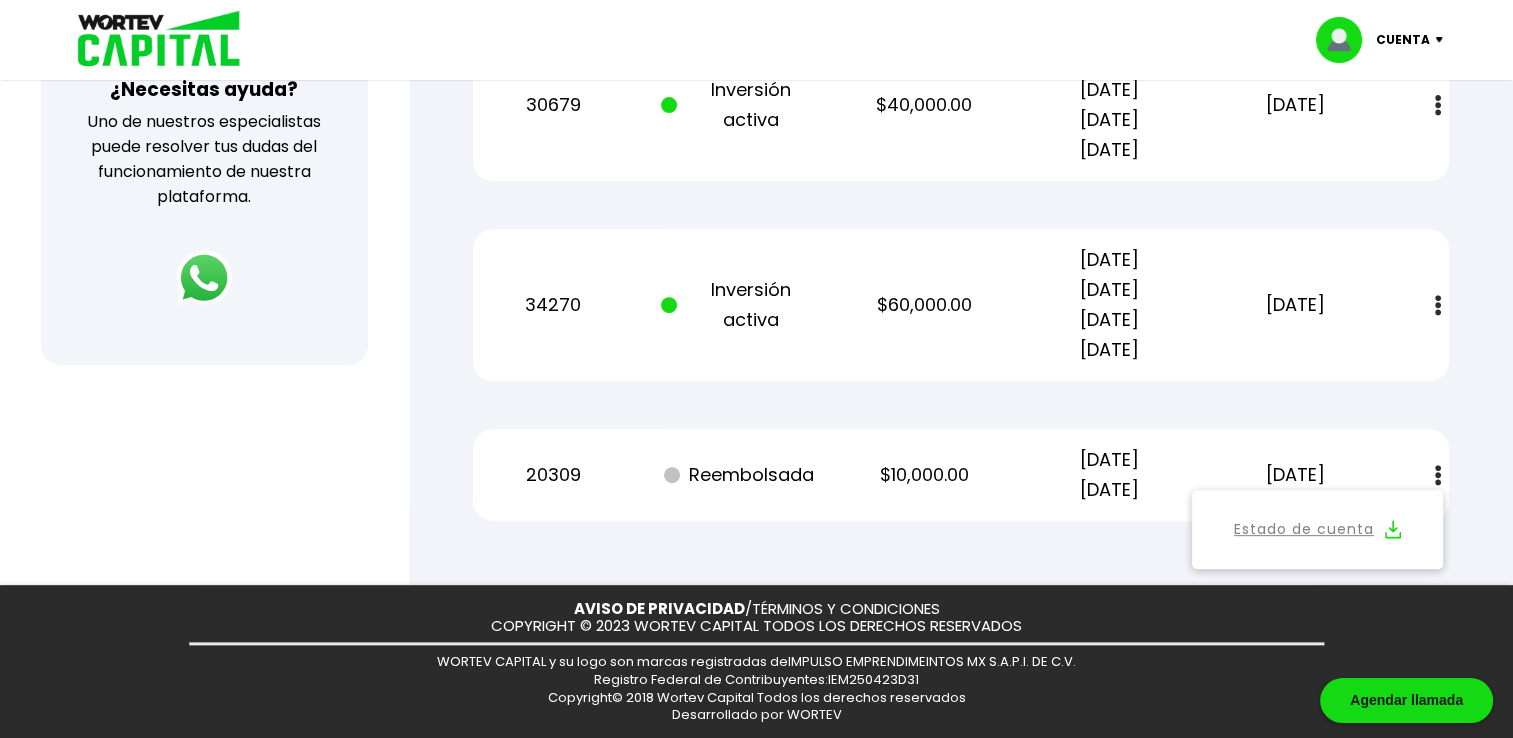 click at bounding box center [1438, 475] 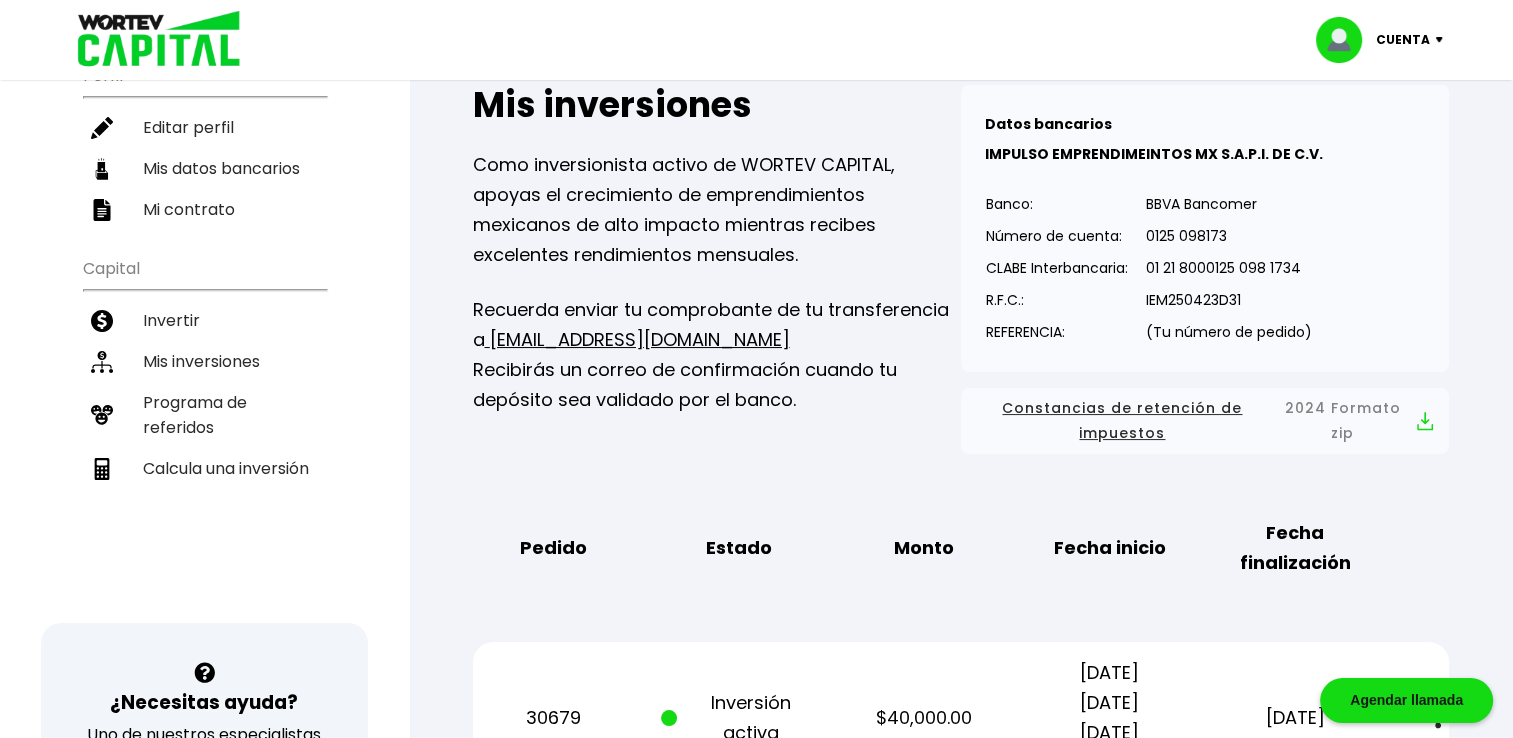 scroll, scrollTop: 100, scrollLeft: 0, axis: vertical 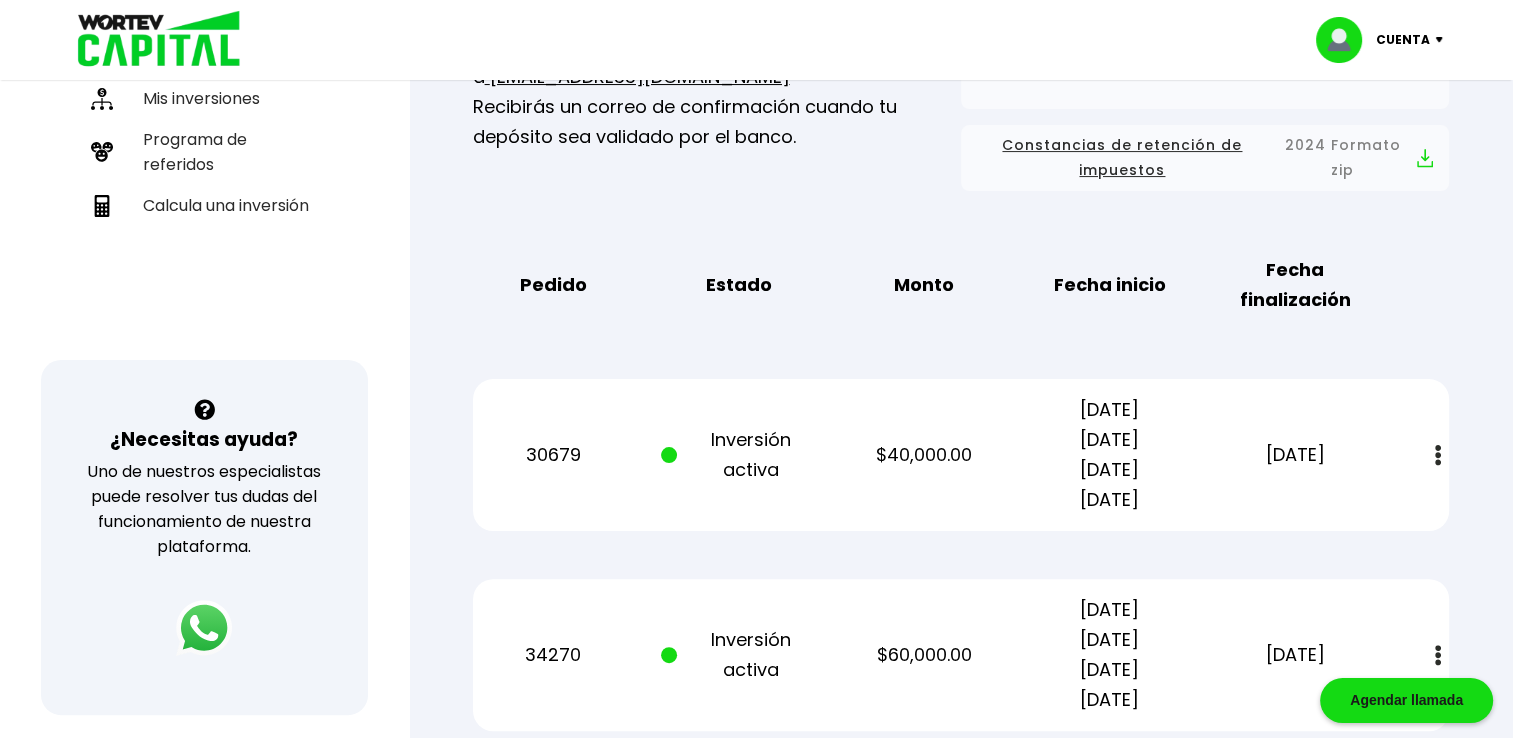 click on "30679 Inversión activa $40,000.00  [DATE] [DATE] [DATE] [DATE] [DATE] Estado de cuenta" at bounding box center (961, 455) 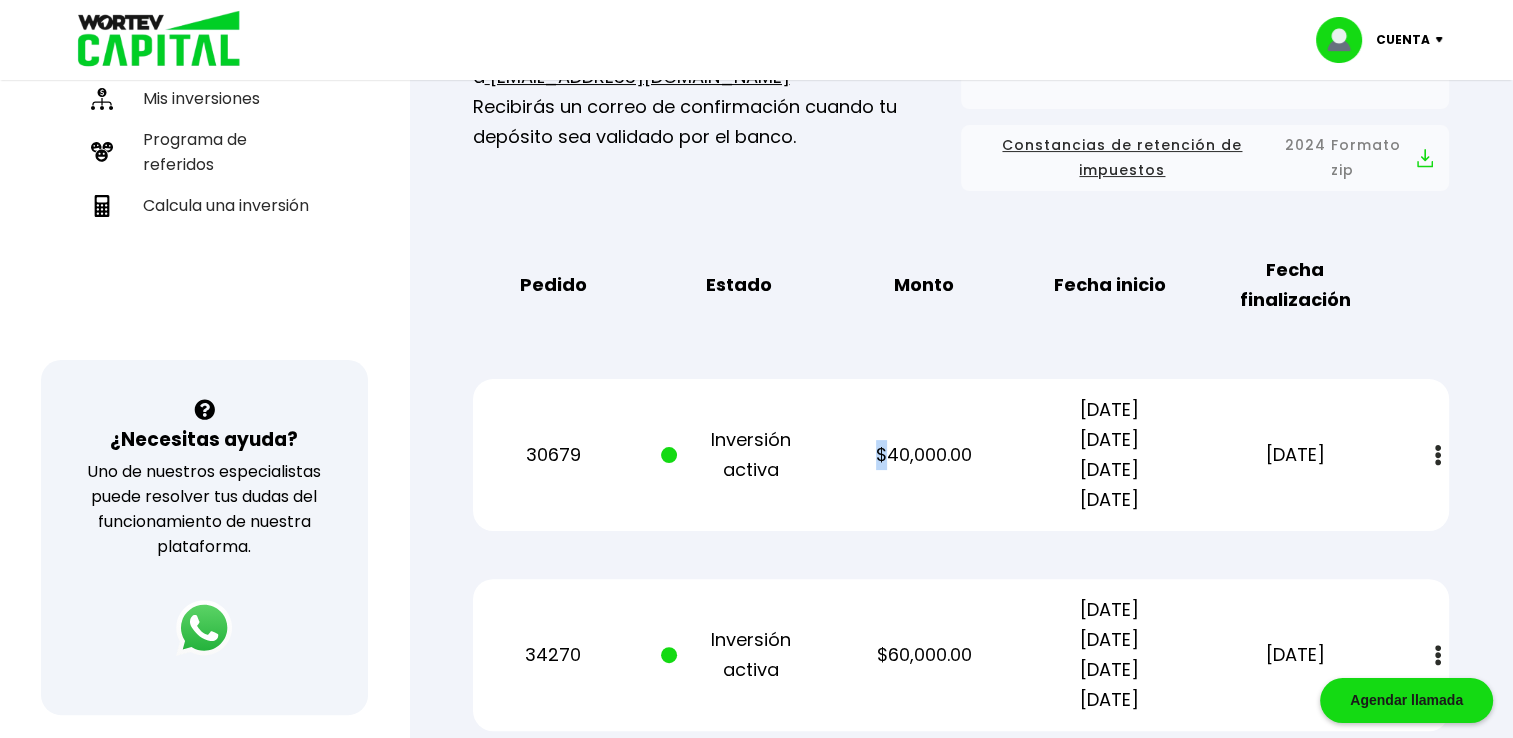 click on "30679 Inversión activa $40,000.00  [DATE] [DATE] [DATE] [DATE] [DATE] Estado de cuenta" at bounding box center (961, 455) 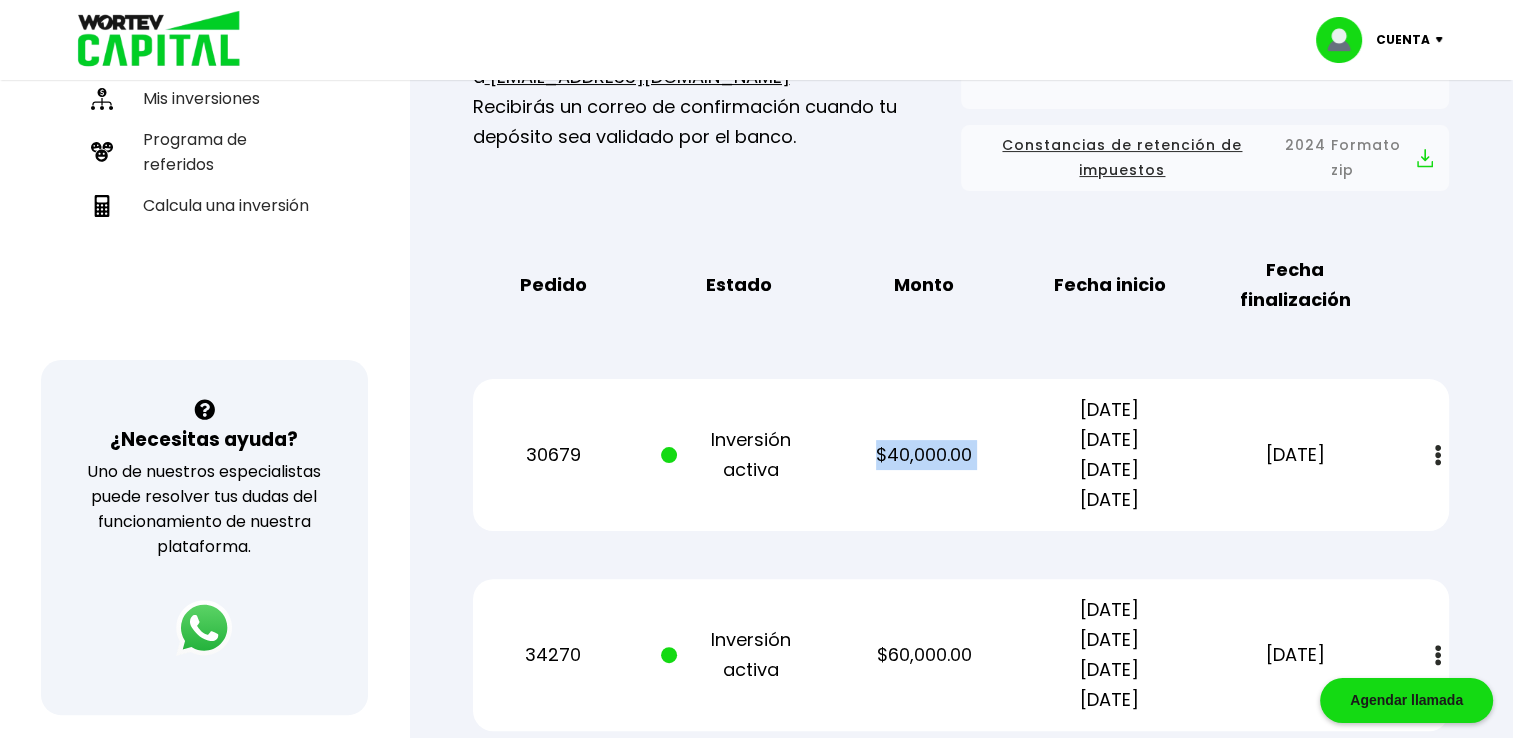 click on "30679 Inversión activa $40,000.00  [DATE] [DATE] [DATE] [DATE] [DATE] Estado de cuenta" at bounding box center (961, 455) 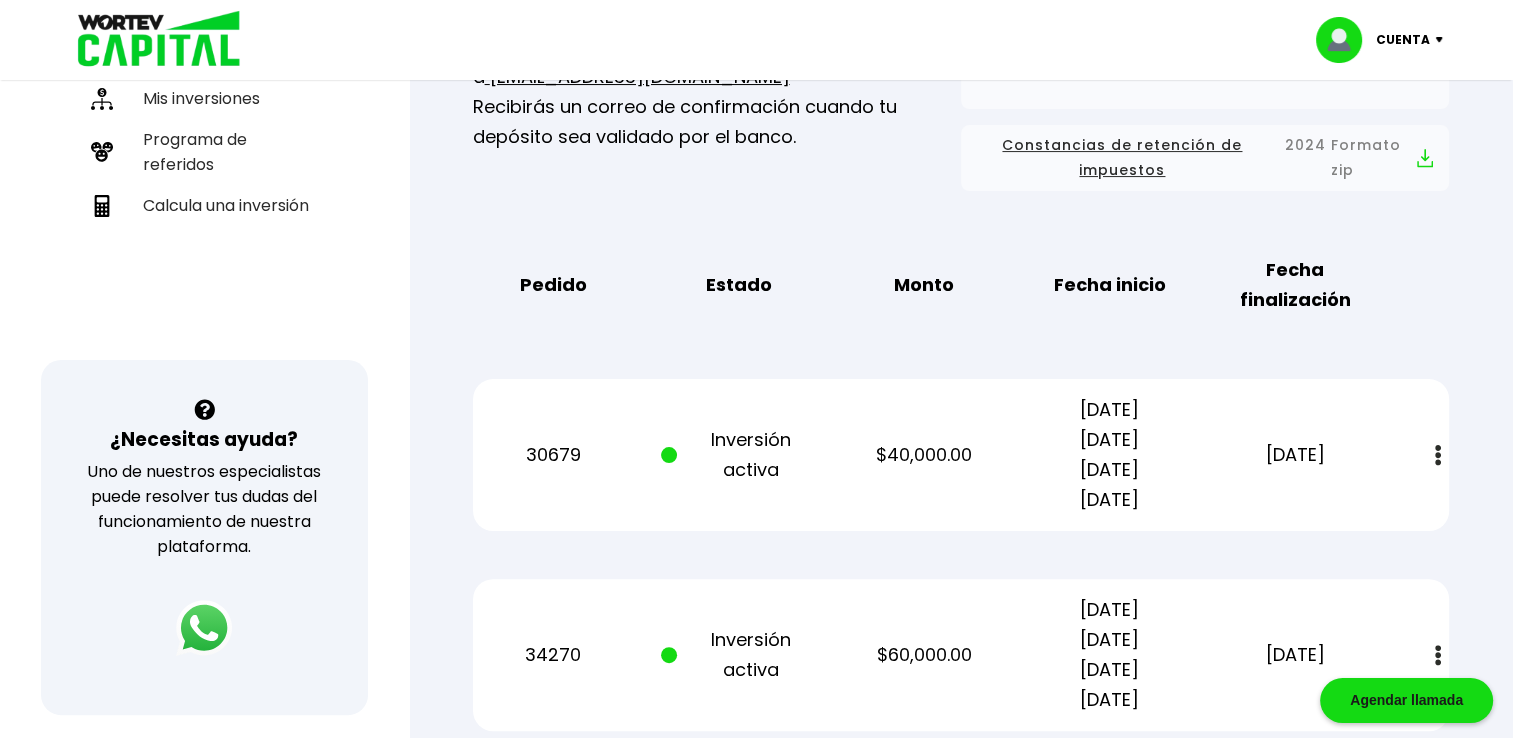 drag, startPoint x: 841, startPoint y: 448, endPoint x: 772, endPoint y: 445, distance: 69.065186 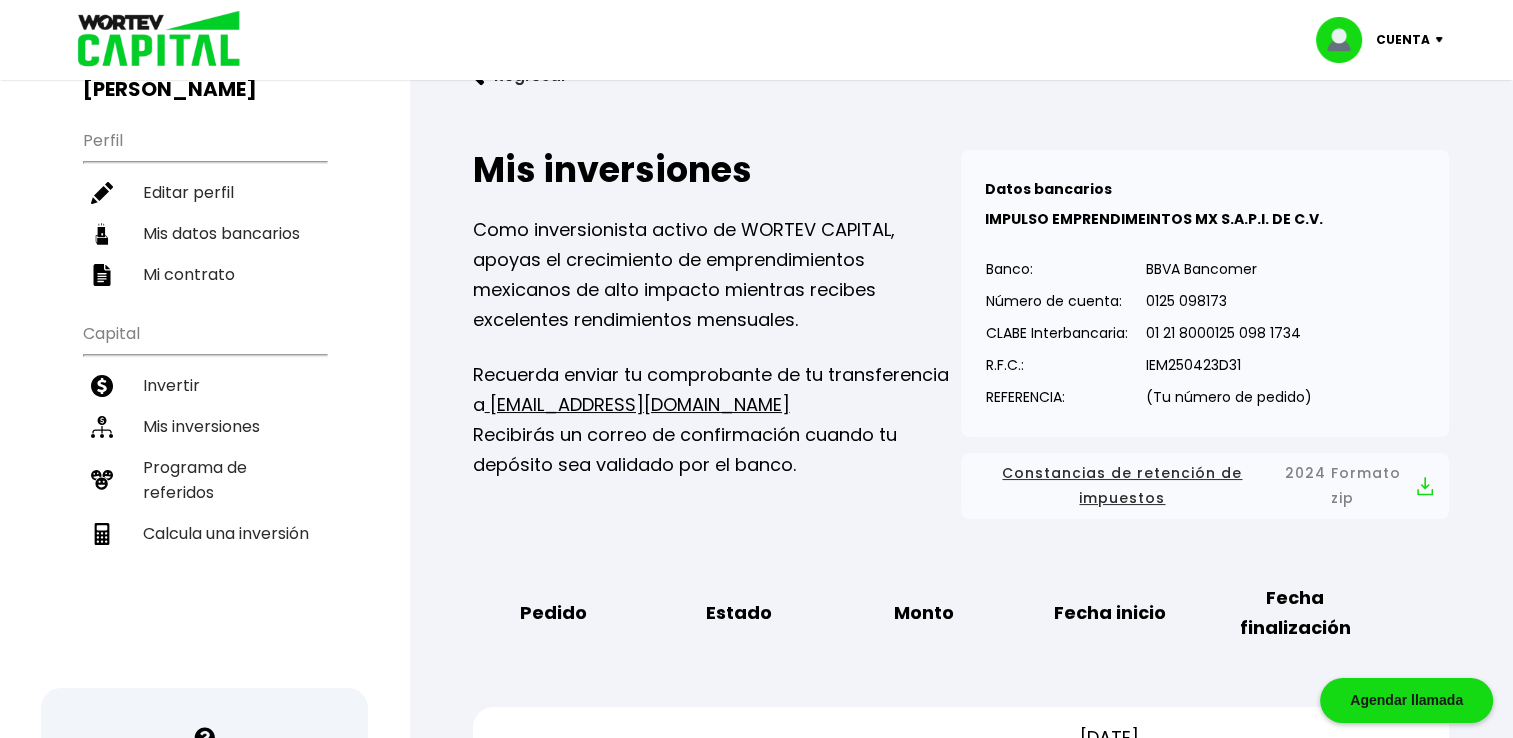 scroll, scrollTop: 66, scrollLeft: 0, axis: vertical 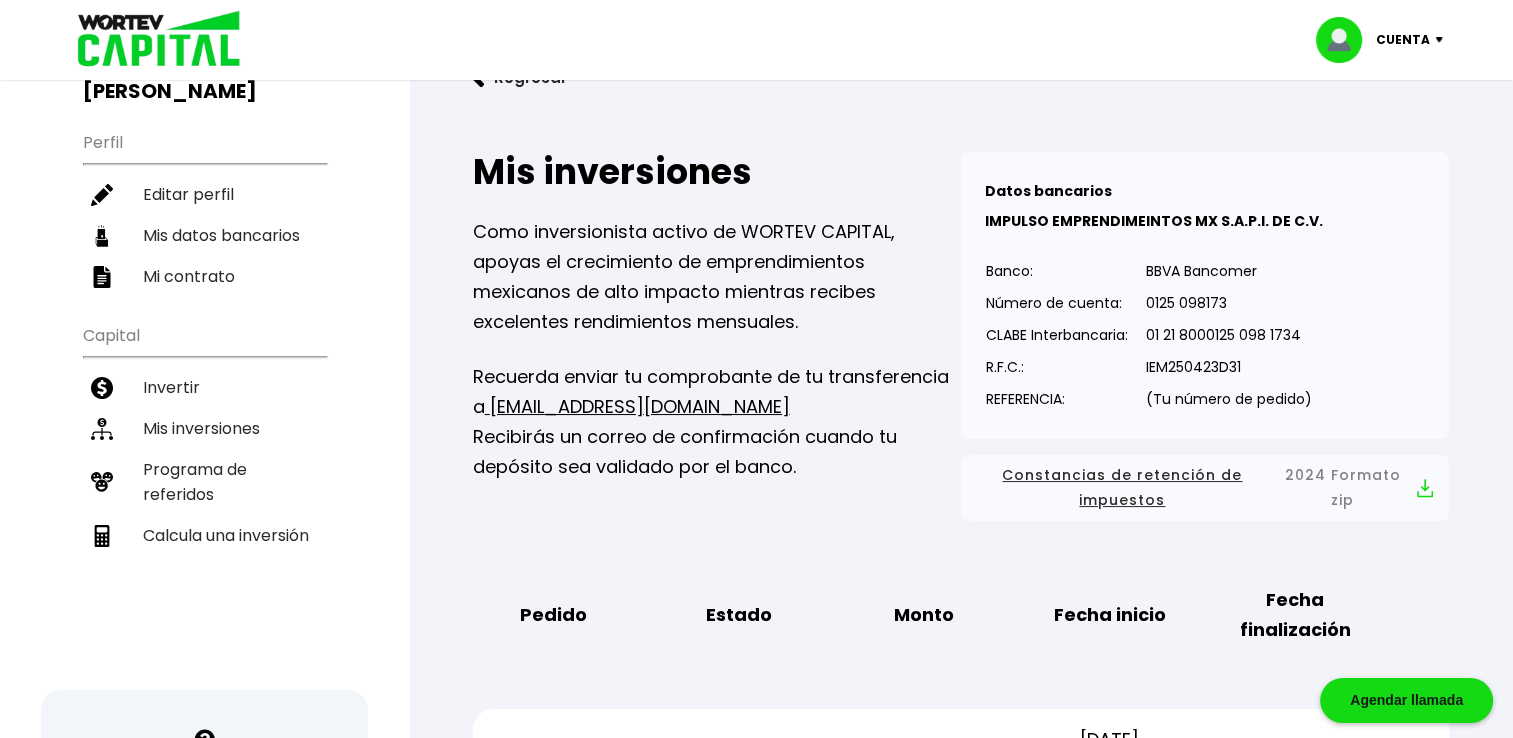 click on "Cuenta" at bounding box center (1403, 40) 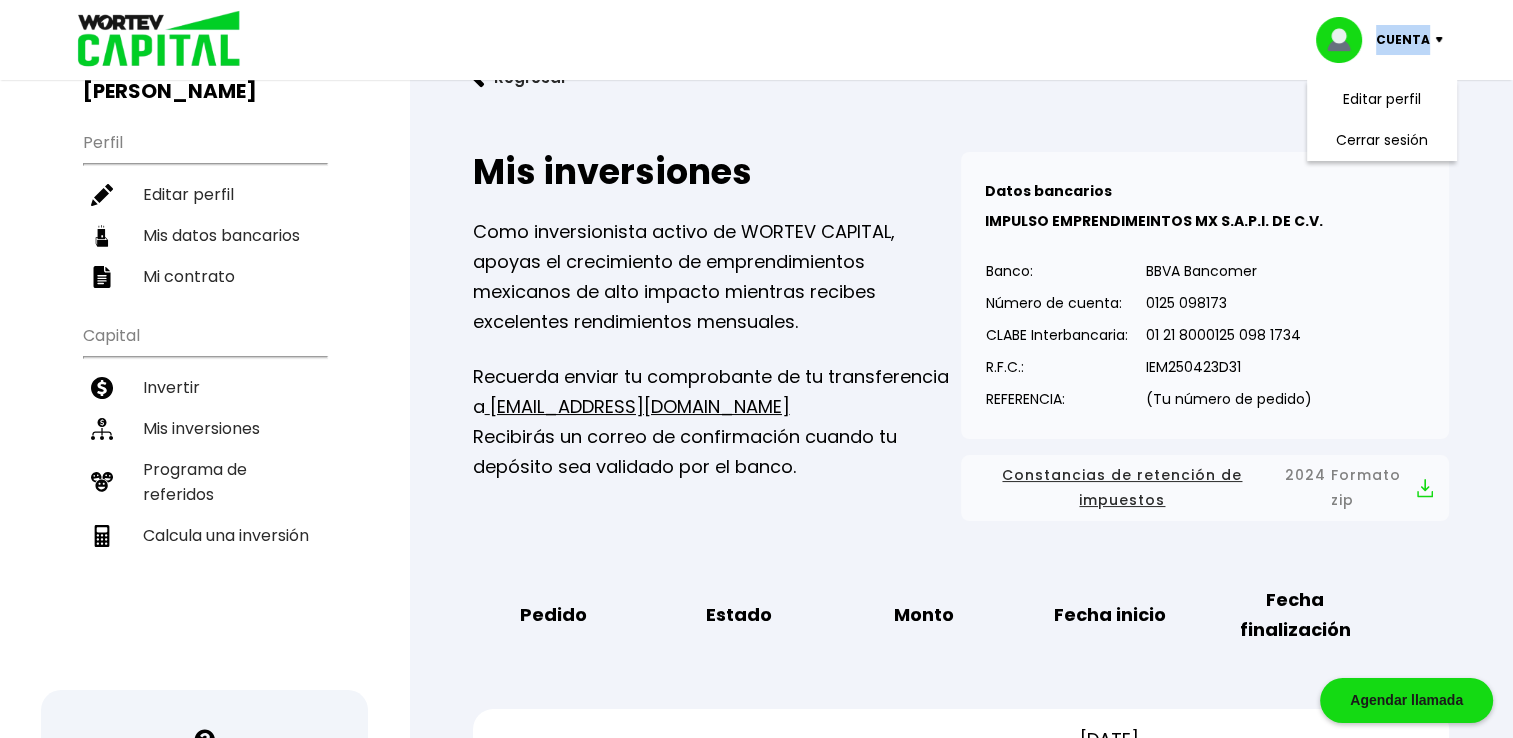 click on "Cuenta" at bounding box center [1403, 40] 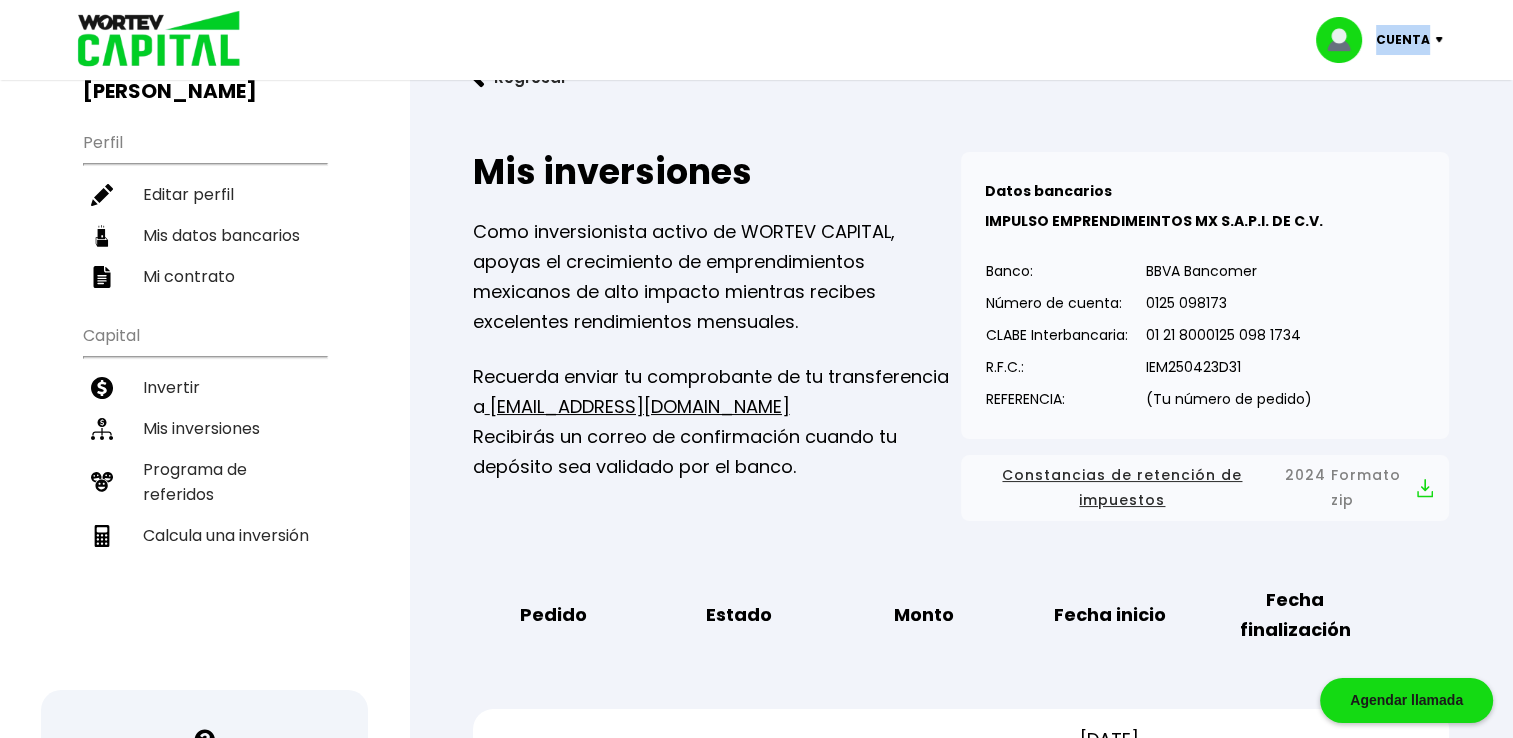 click on "Cuenta" at bounding box center [1403, 40] 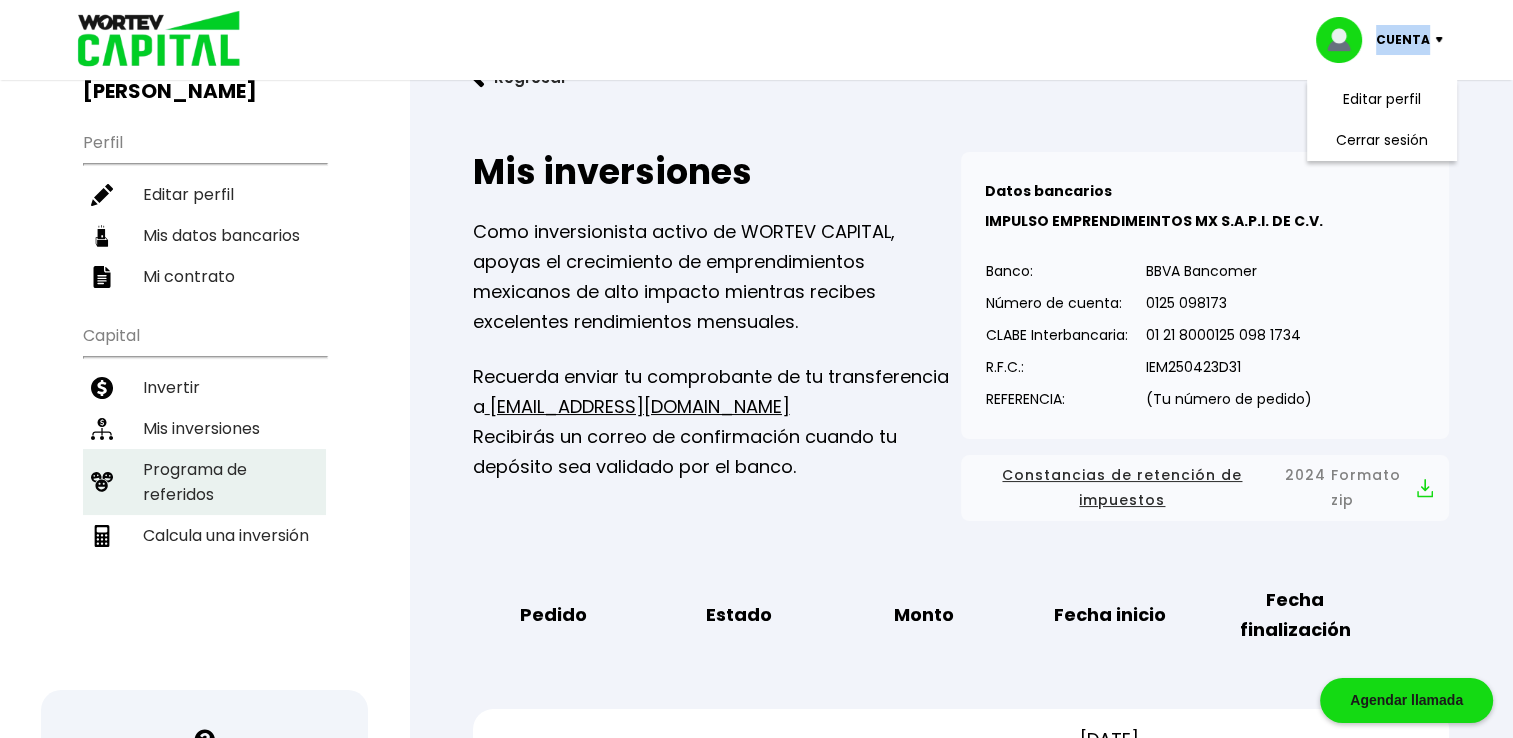 click on "Programa de referidos" at bounding box center [204, 482] 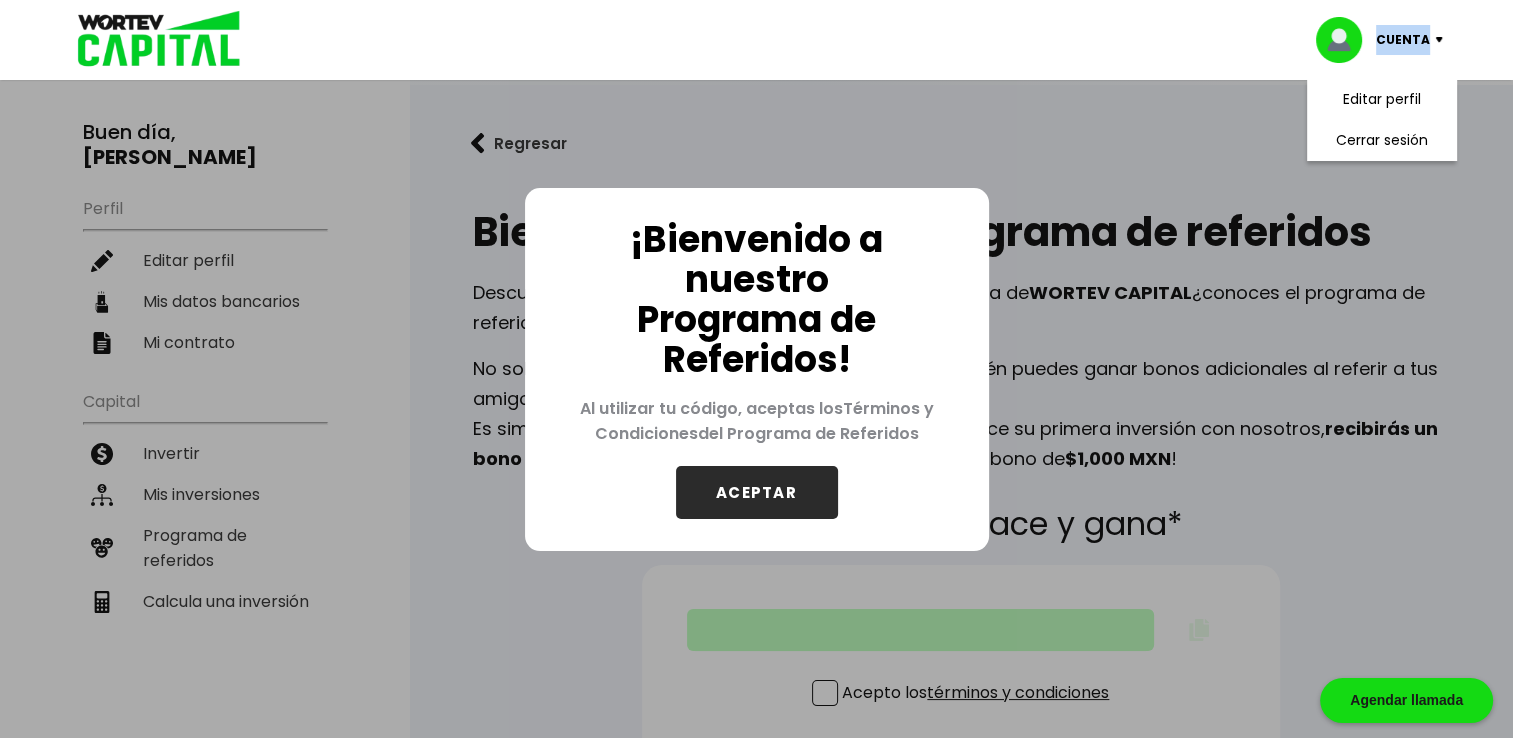 click on "ACEPTAR" at bounding box center (757, 492) 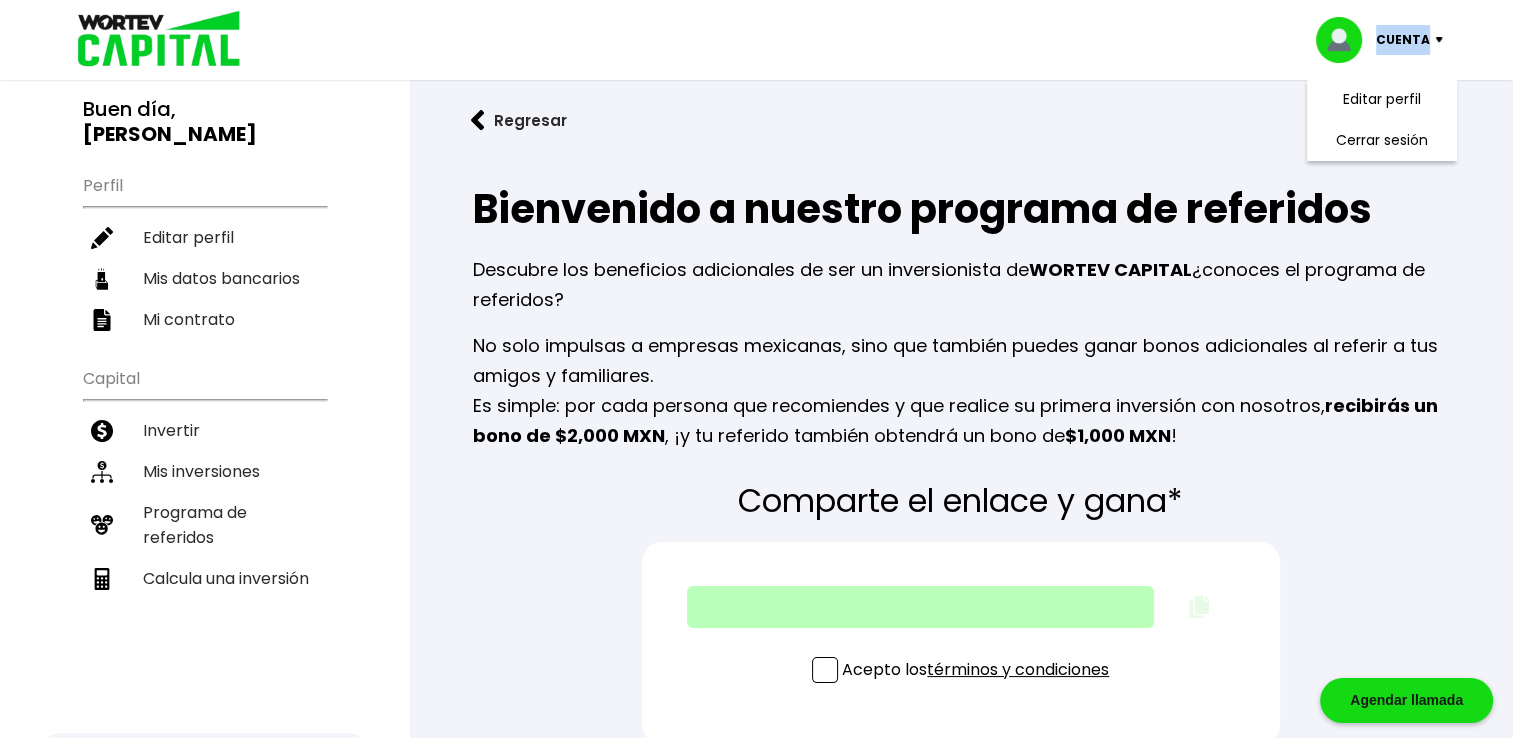 scroll, scrollTop: 0, scrollLeft: 0, axis: both 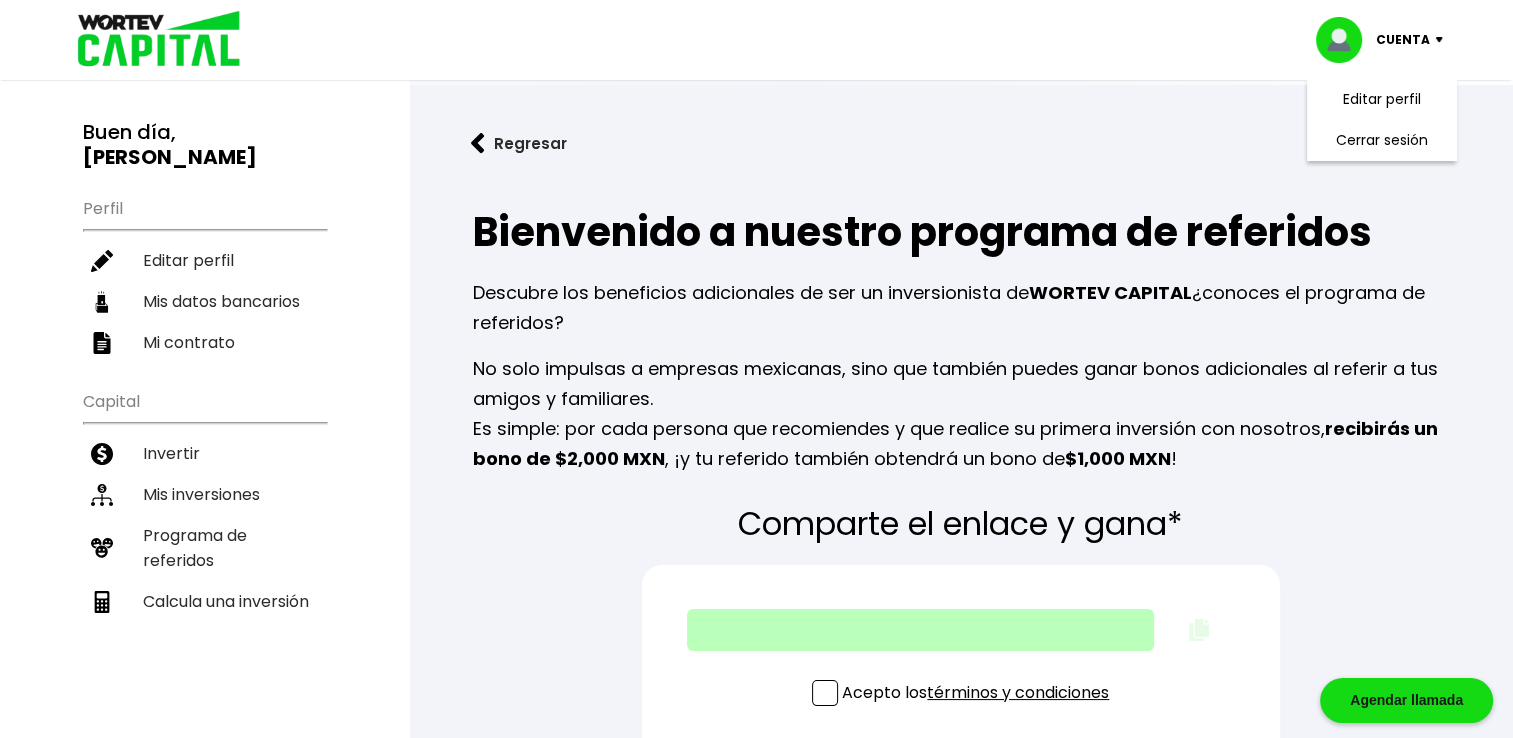click on "Perfil  Editar perfil Mis datos bancarios Mi contrato" at bounding box center (204, 274) 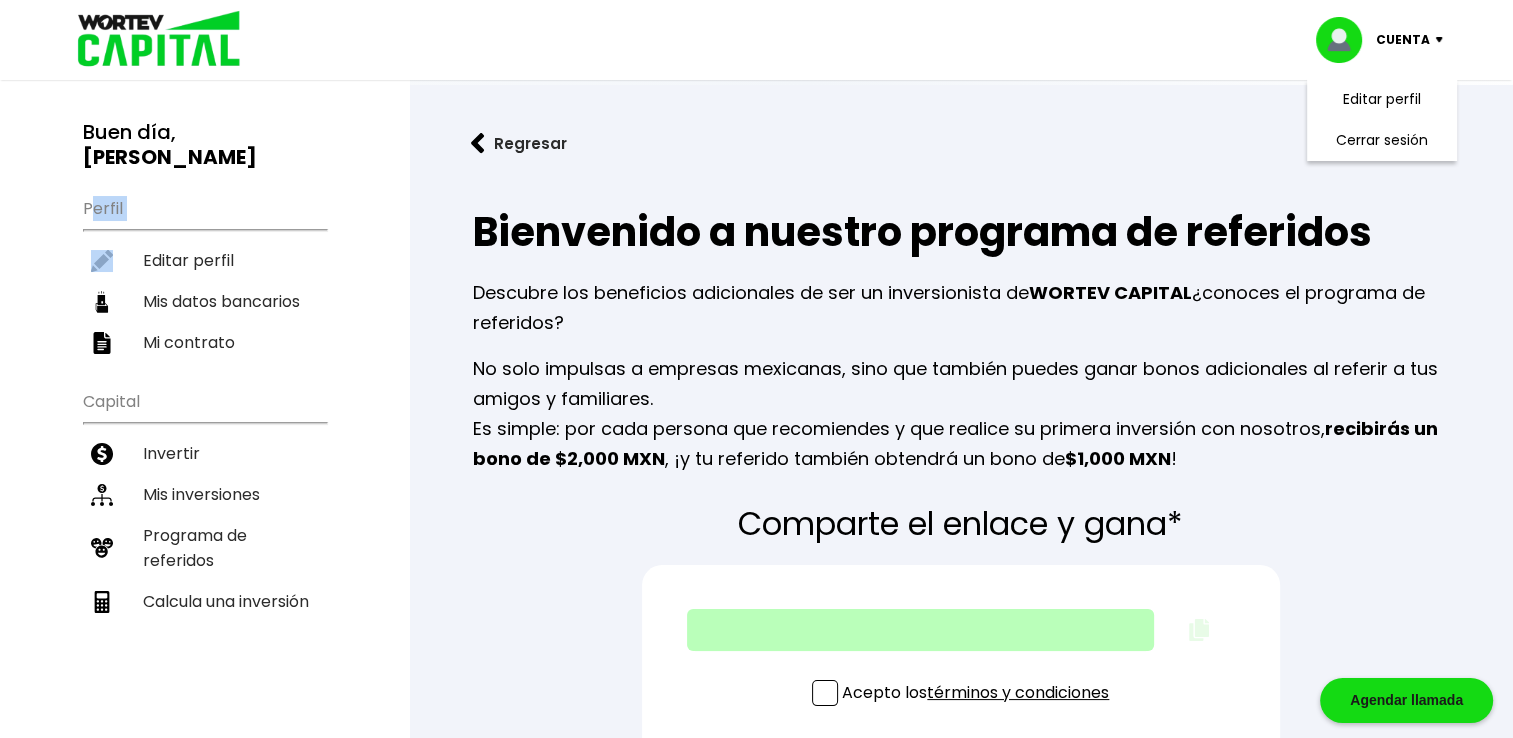 click on "Perfil  Editar perfil Mis datos bancarios Mi contrato" at bounding box center [204, 274] 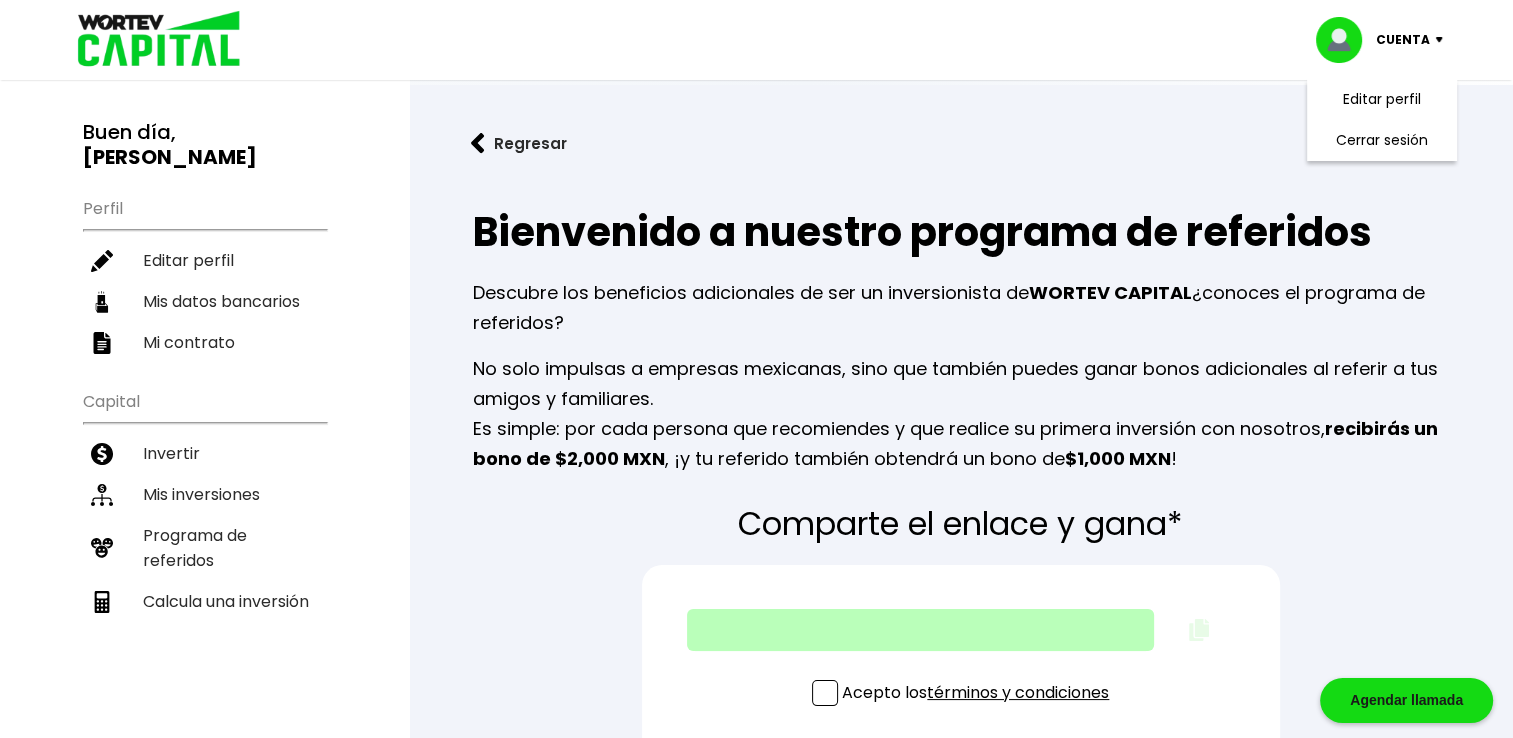 click on "Capital  Invertir Mis inversiones Programa de referidos   Calcula una inversión" at bounding box center (204, 525) 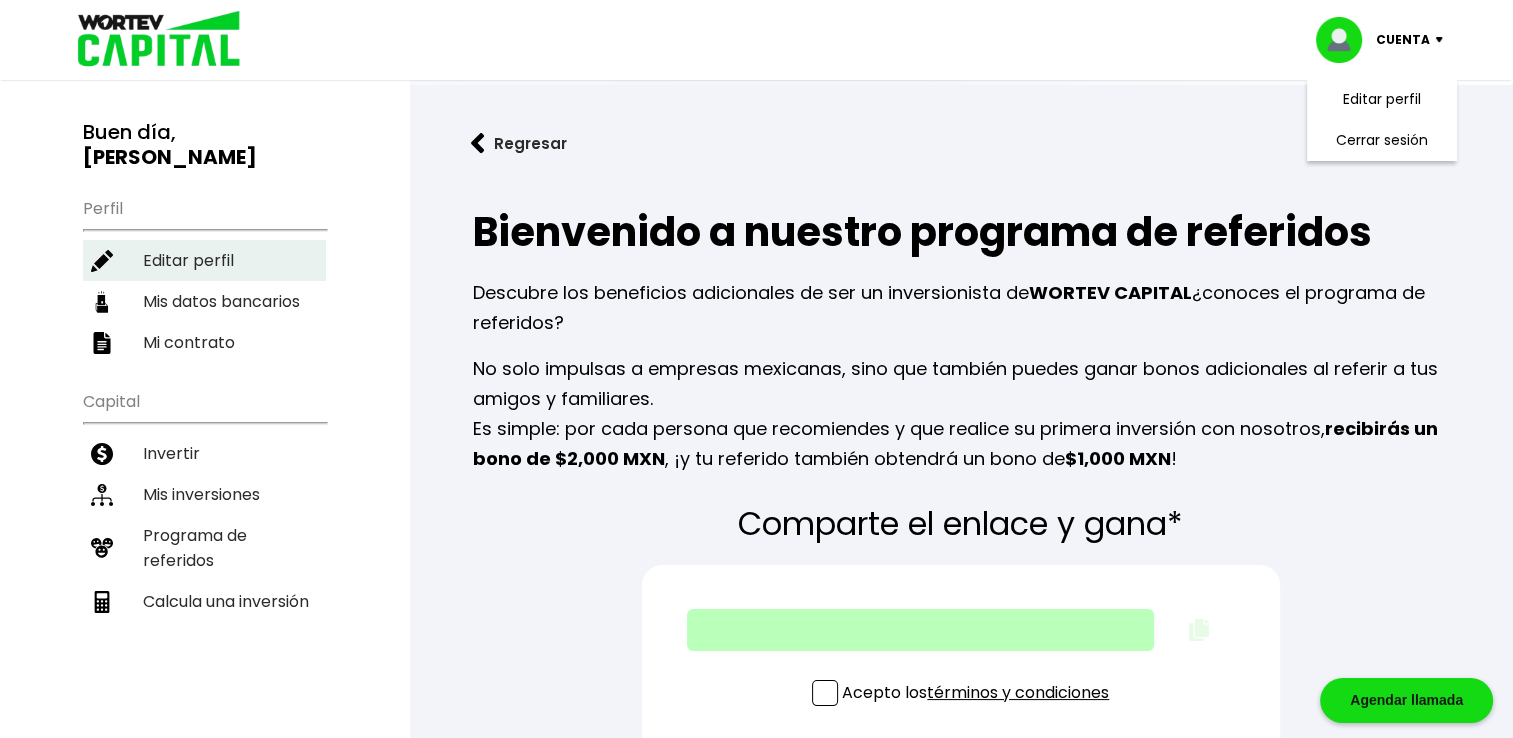 click on "Editar perfil" at bounding box center (204, 260) 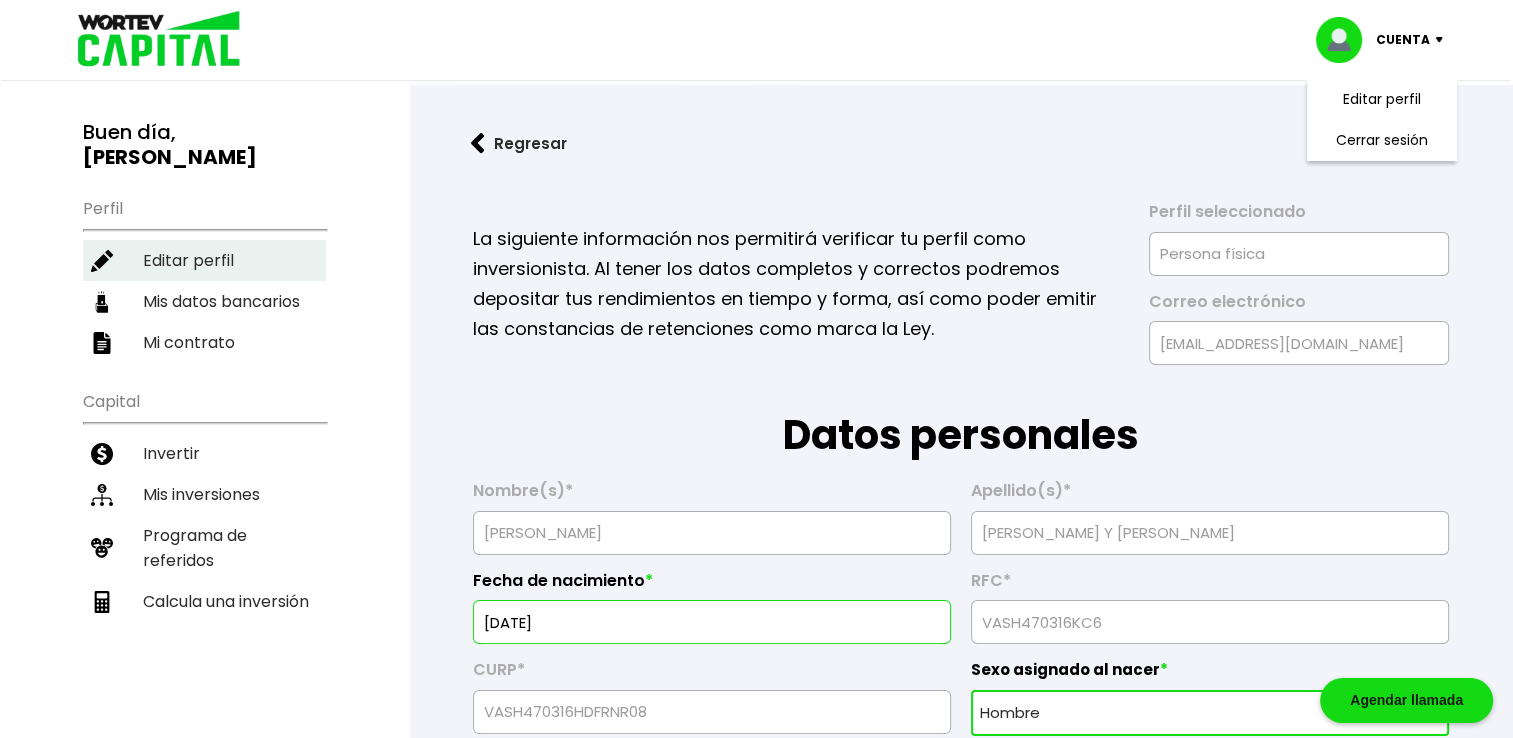 click on "Editar perfil" at bounding box center (204, 260) 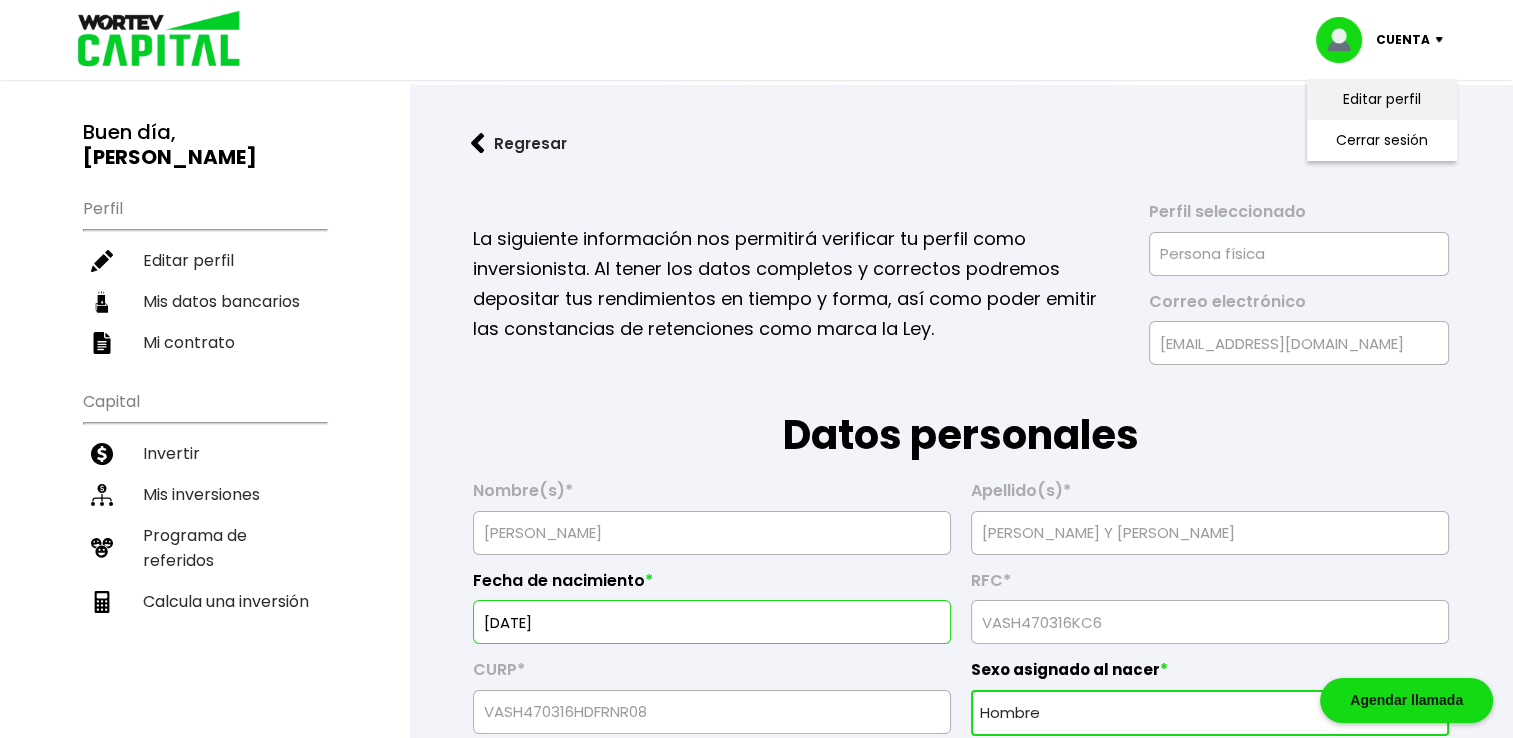 click on "Editar perfil" at bounding box center [1382, 99] 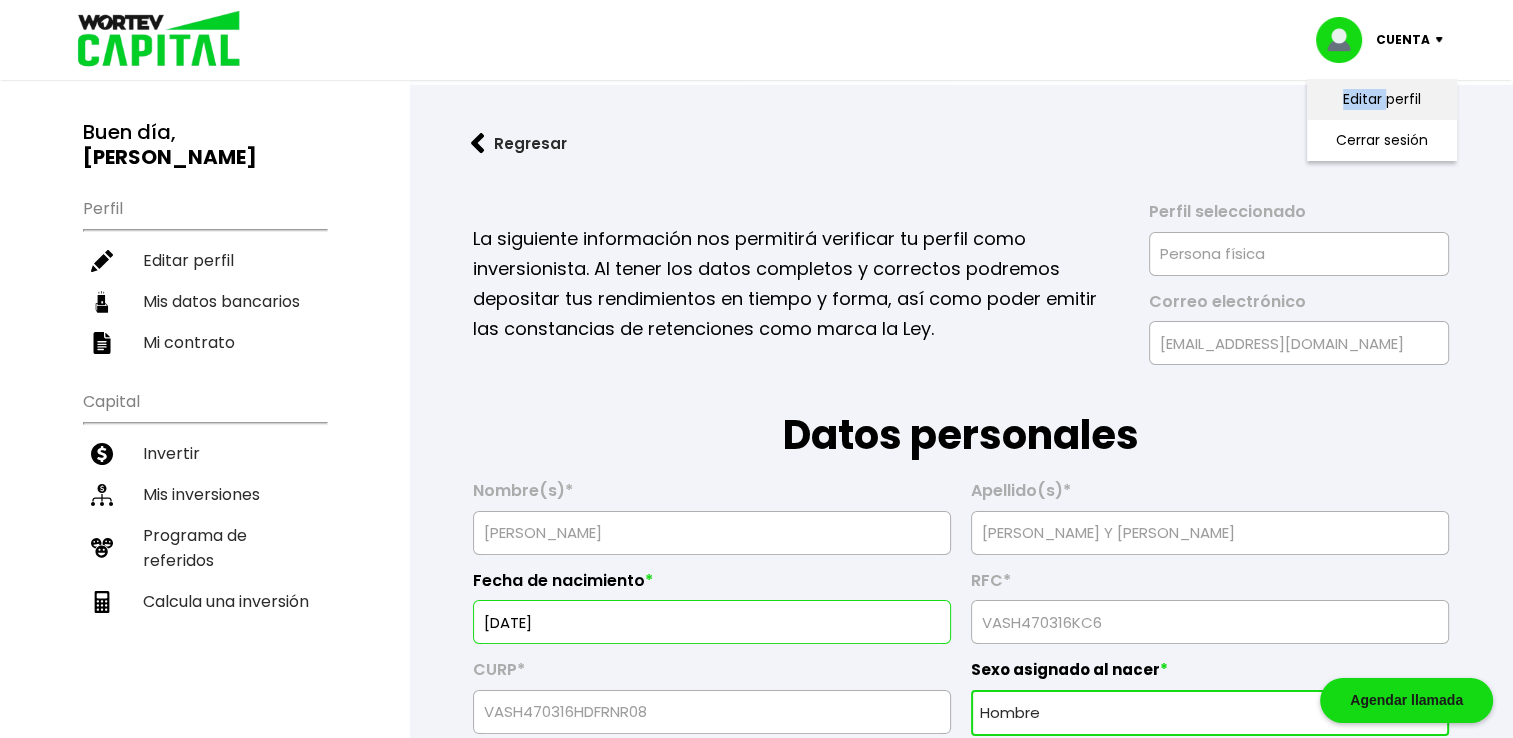 click on "Editar perfil" at bounding box center (1382, 99) 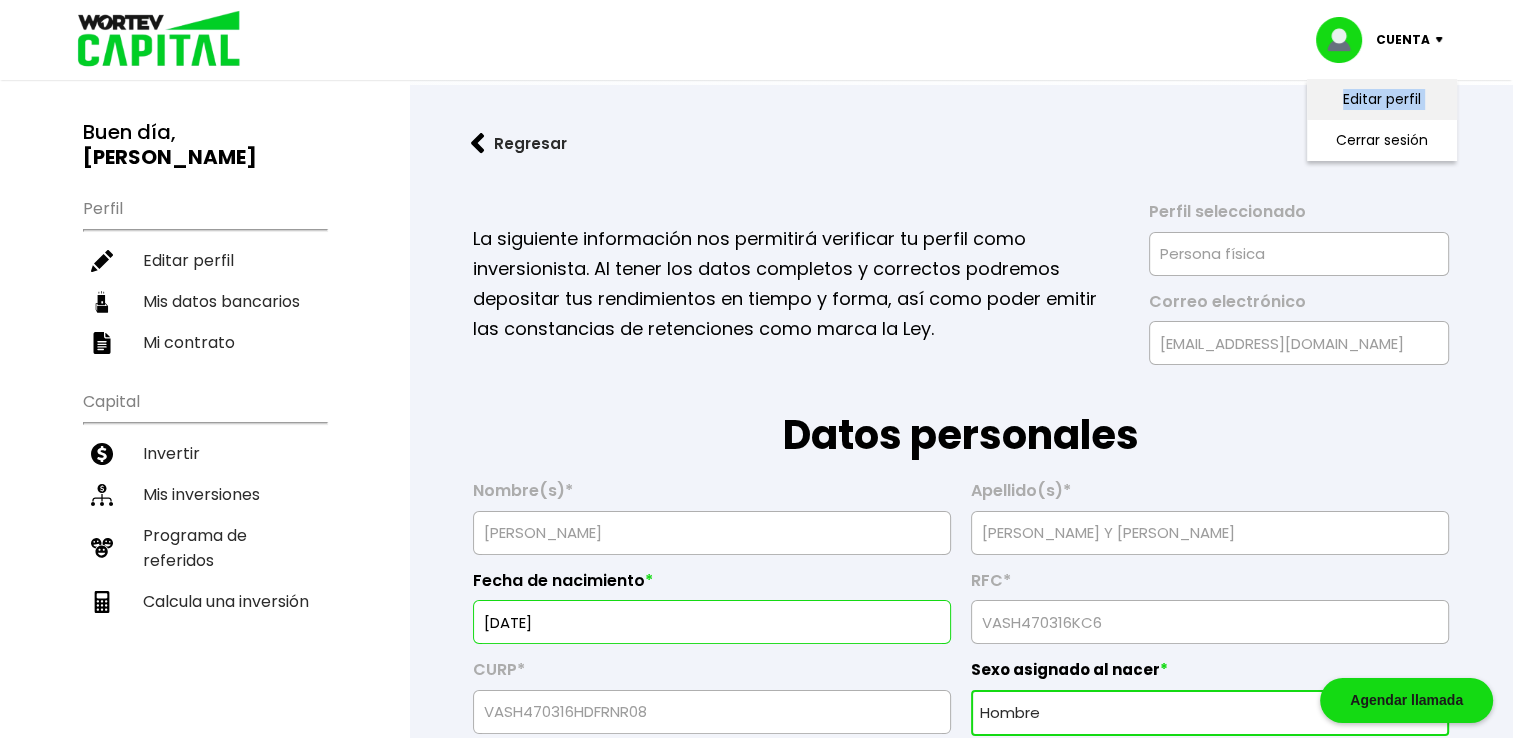 click on "Editar perfil" at bounding box center (1382, 99) 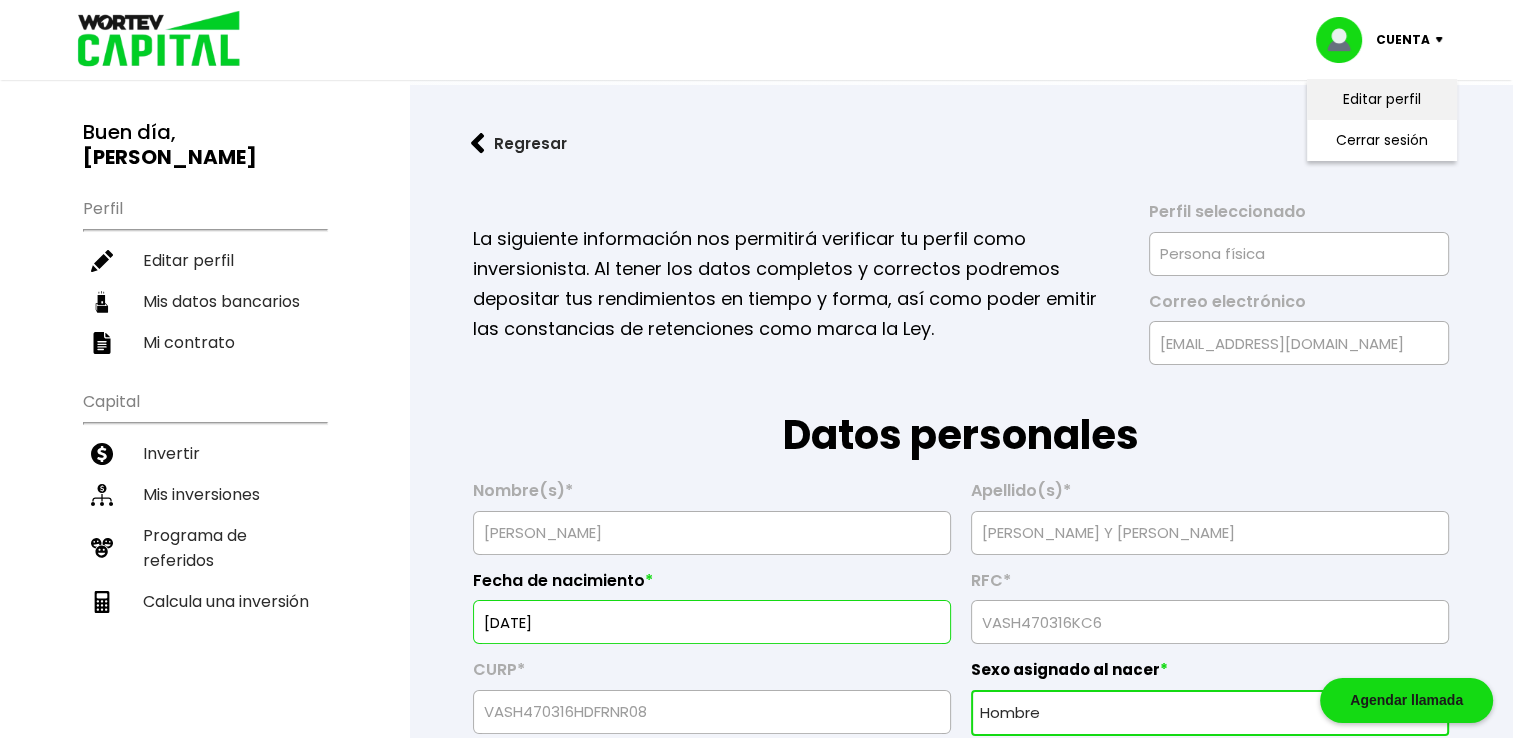 click on "Editar perfil" at bounding box center (1382, 99) 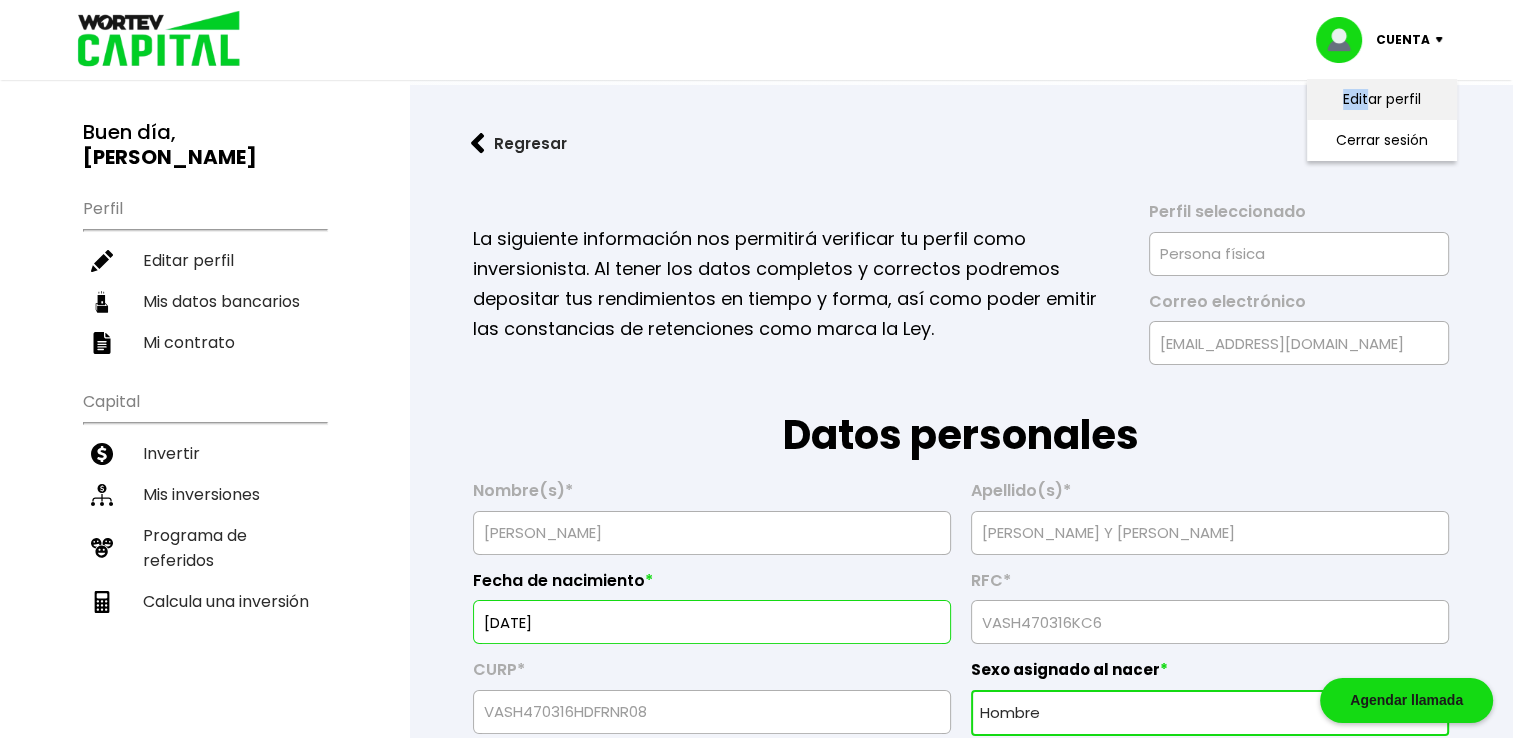 drag, startPoint x: 1355, startPoint y: 102, endPoint x: 1371, endPoint y: 107, distance: 16.763054 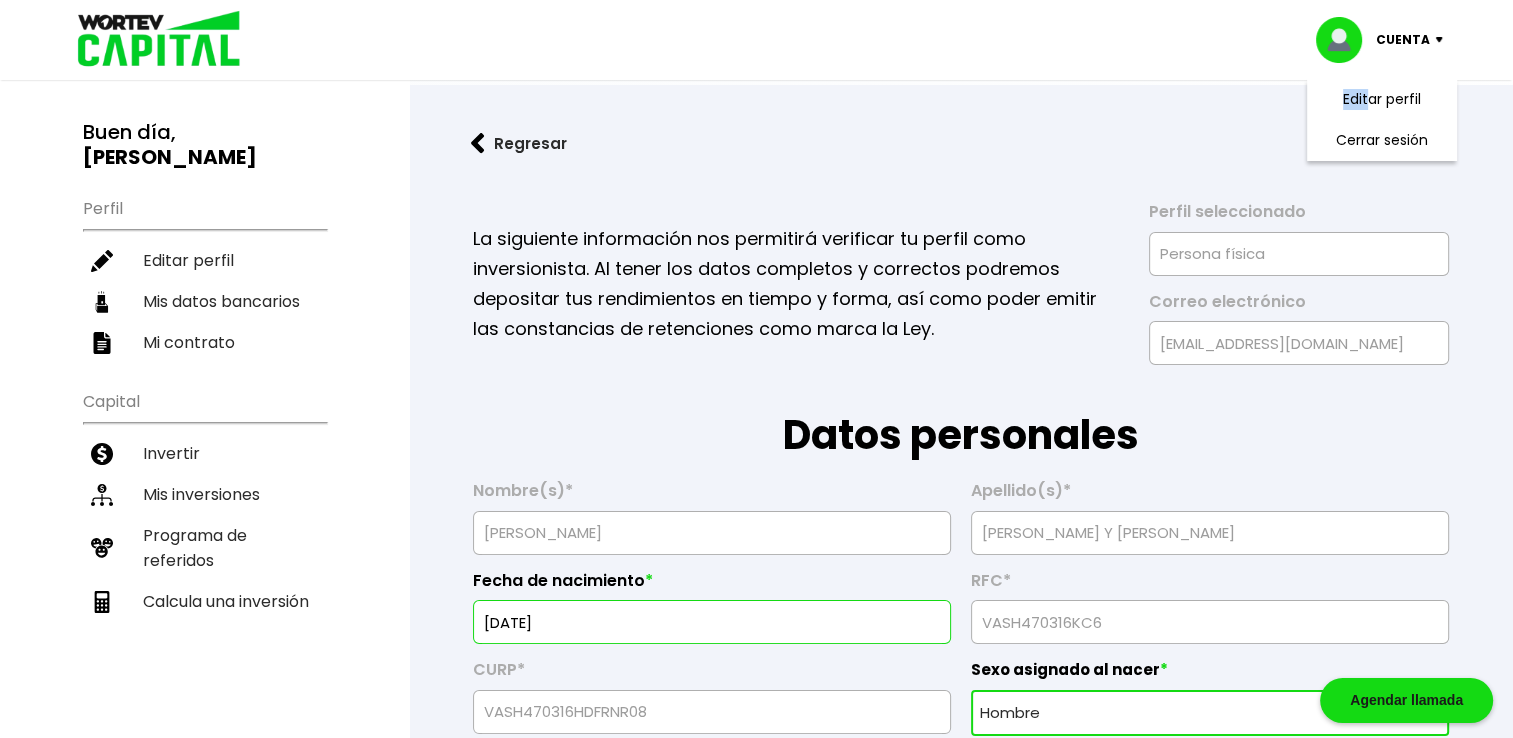 drag, startPoint x: 1371, startPoint y: 107, endPoint x: 1305, endPoint y: 102, distance: 66.189125 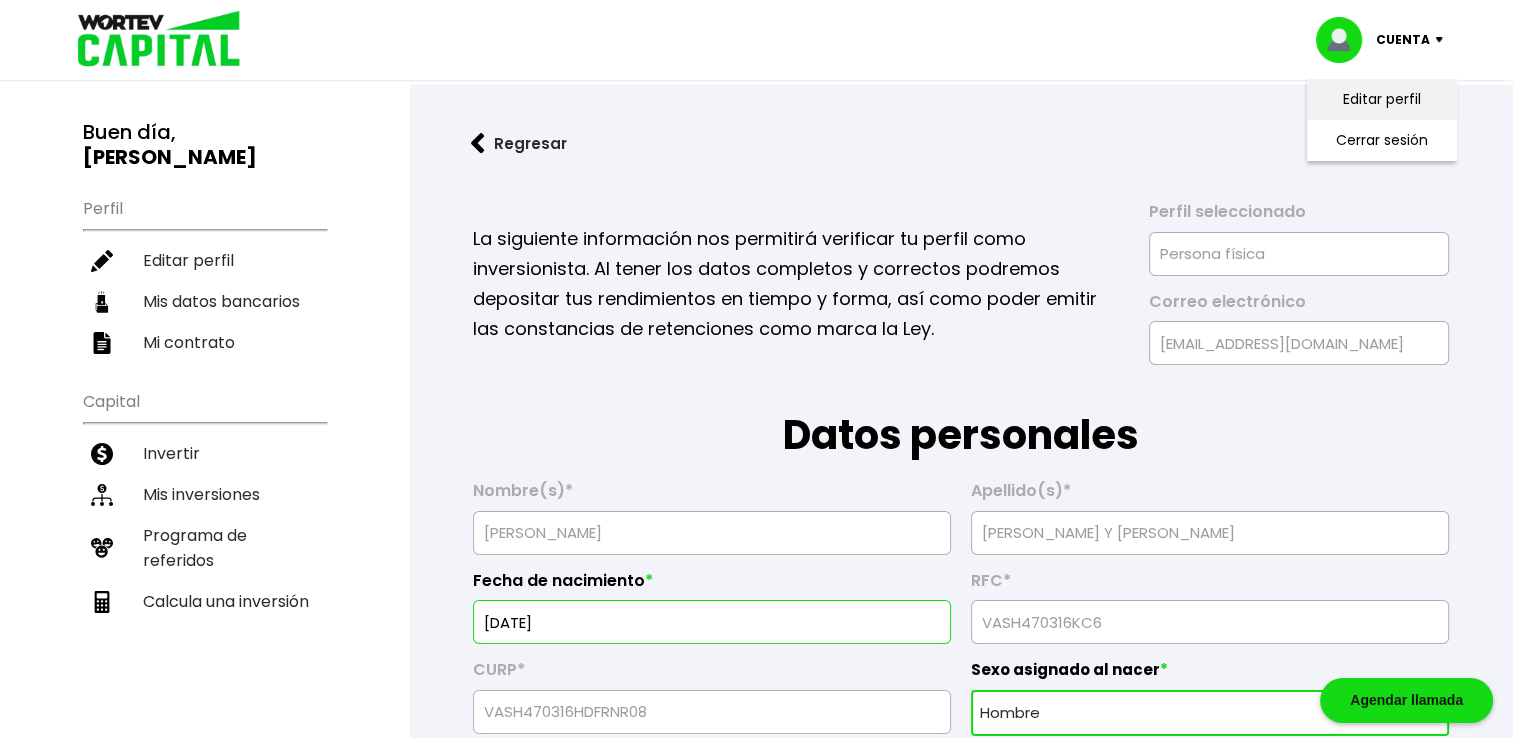 click on "Editar perfil" at bounding box center (1382, 99) 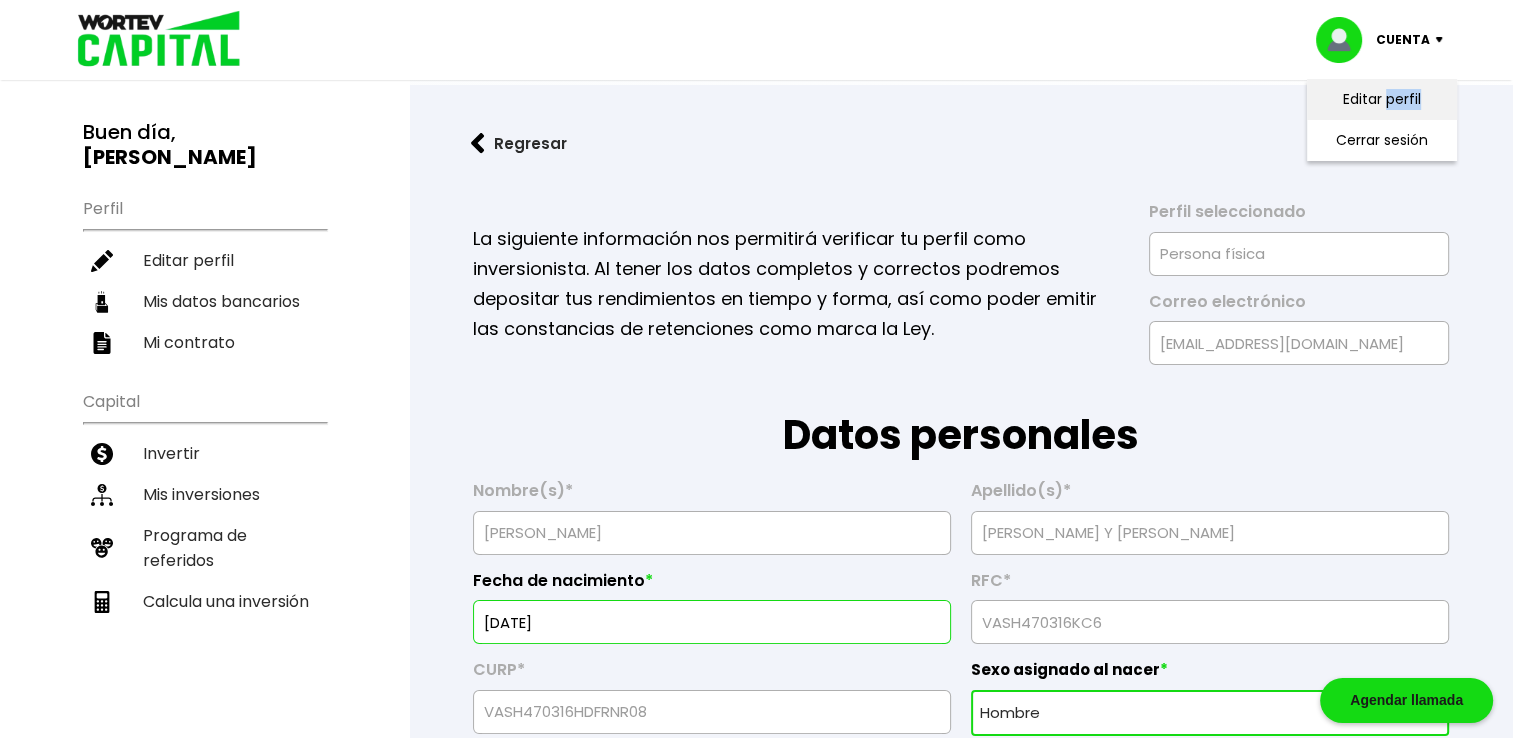 click on "Editar perfil" at bounding box center (1382, 99) 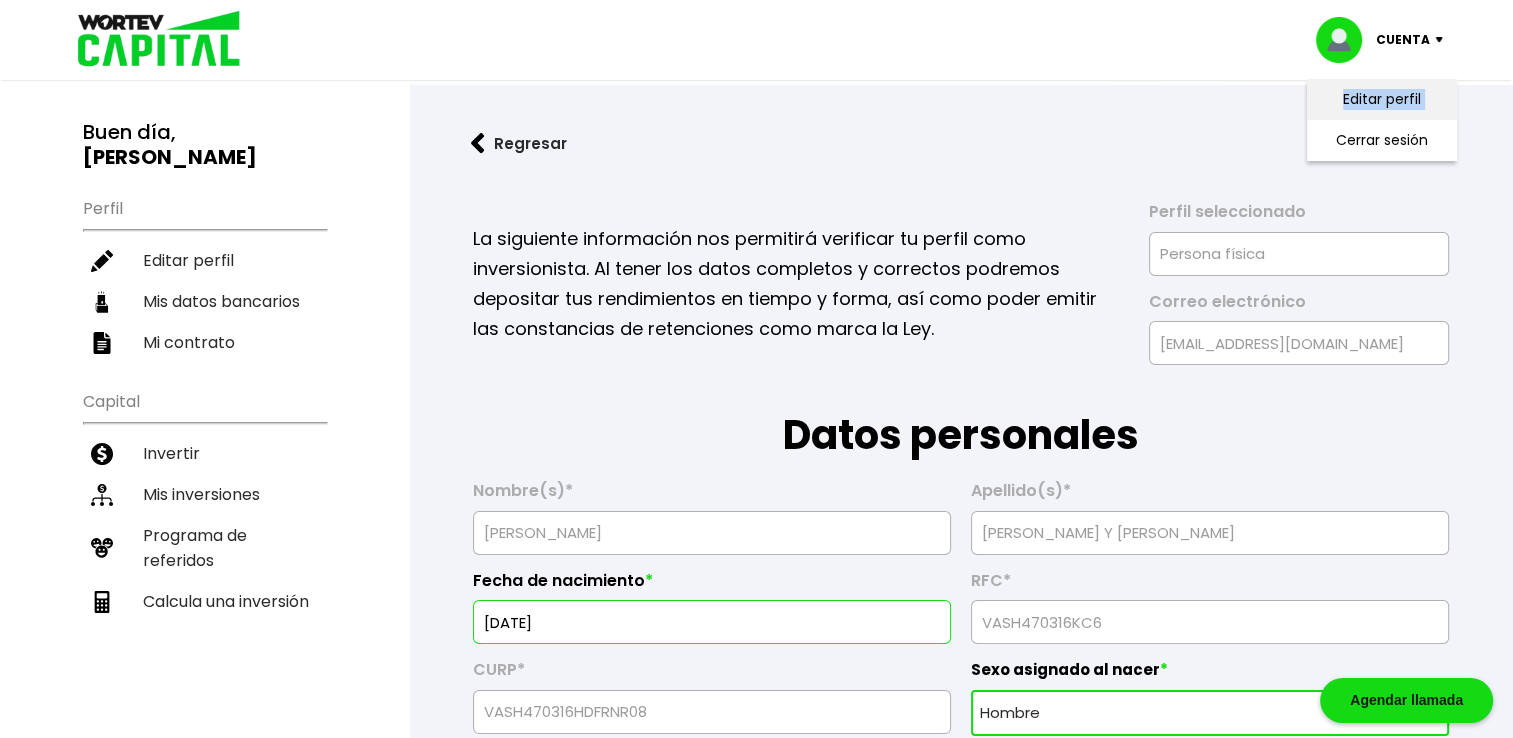 click on "Editar perfil" at bounding box center (1382, 99) 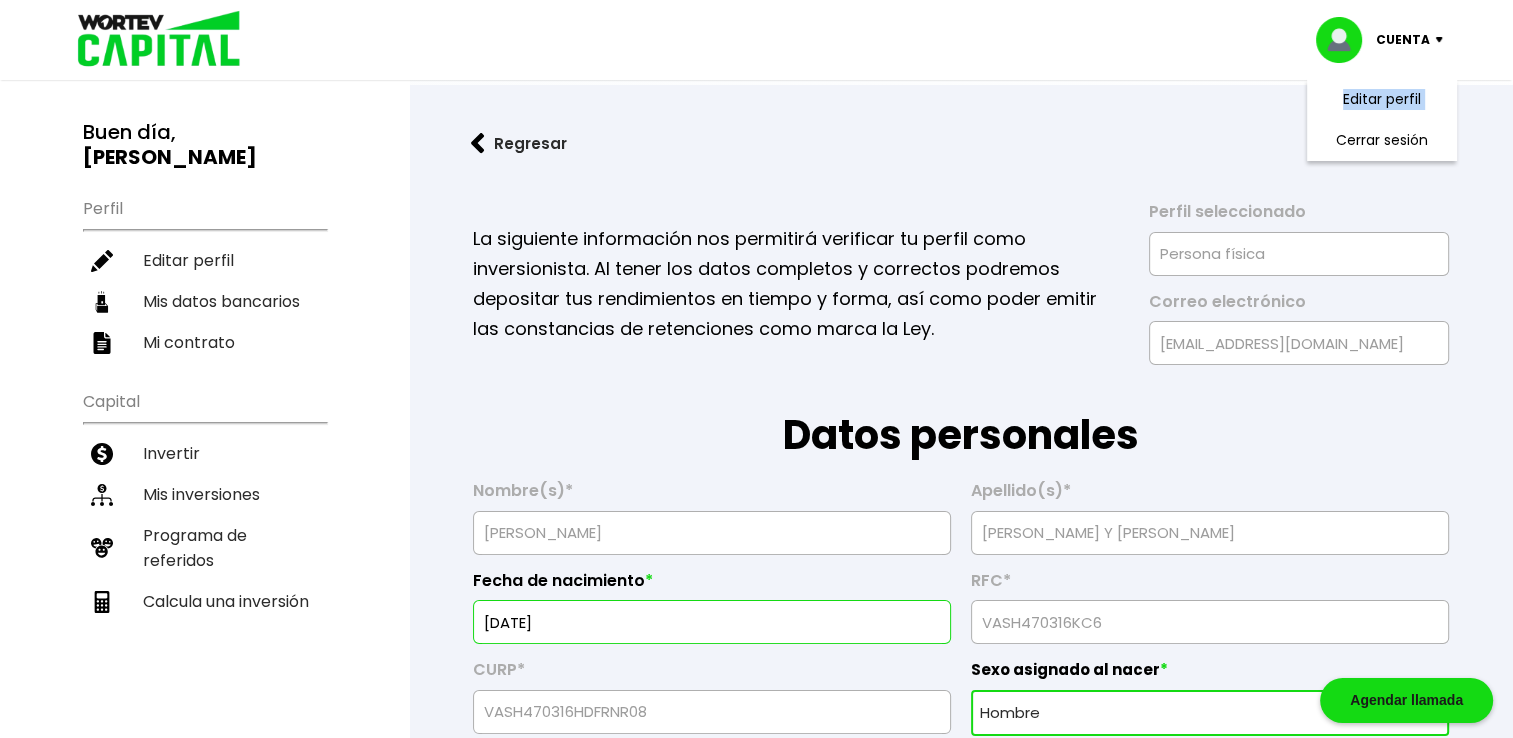 drag, startPoint x: 1388, startPoint y: 118, endPoint x: 1259, endPoint y: 122, distance: 129.062 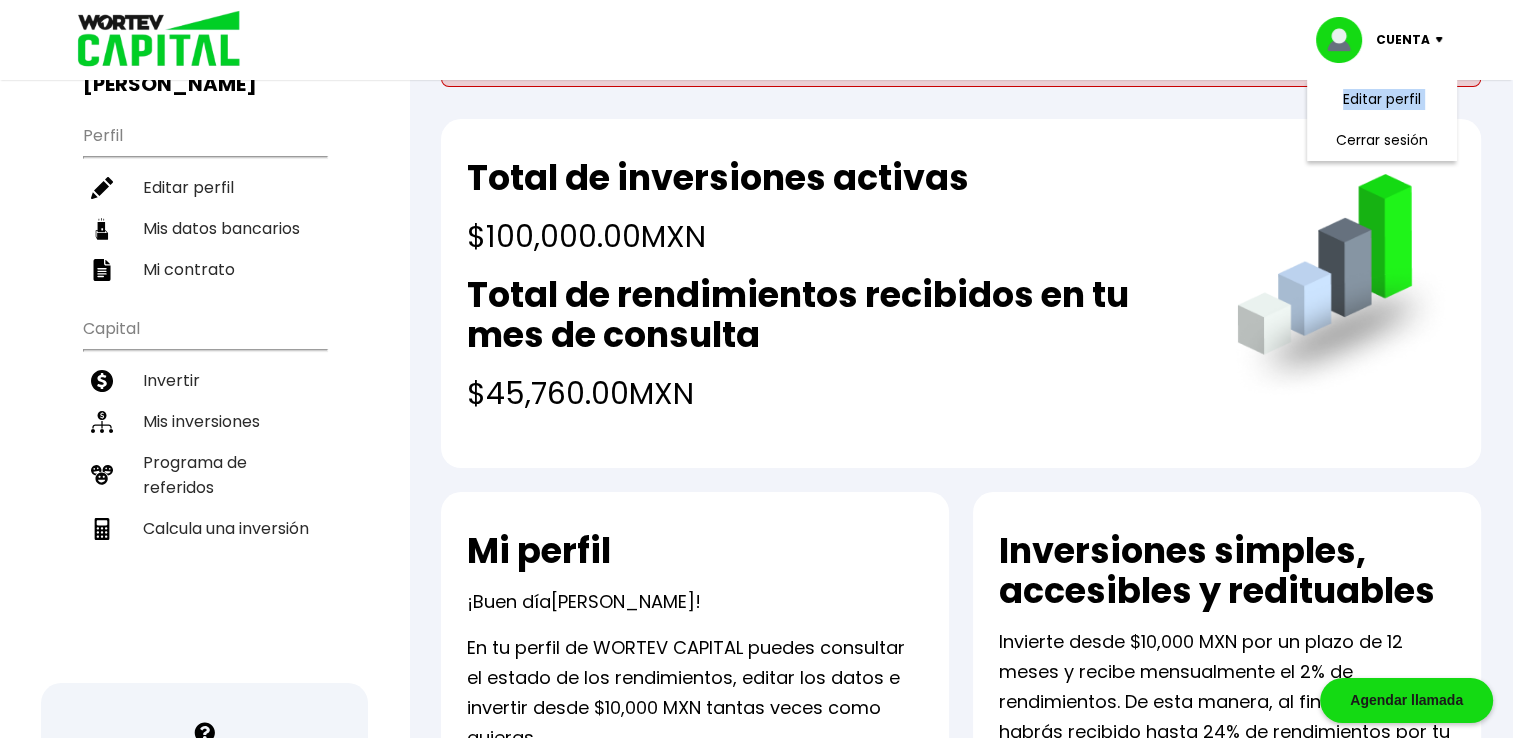 scroll, scrollTop: 0, scrollLeft: 0, axis: both 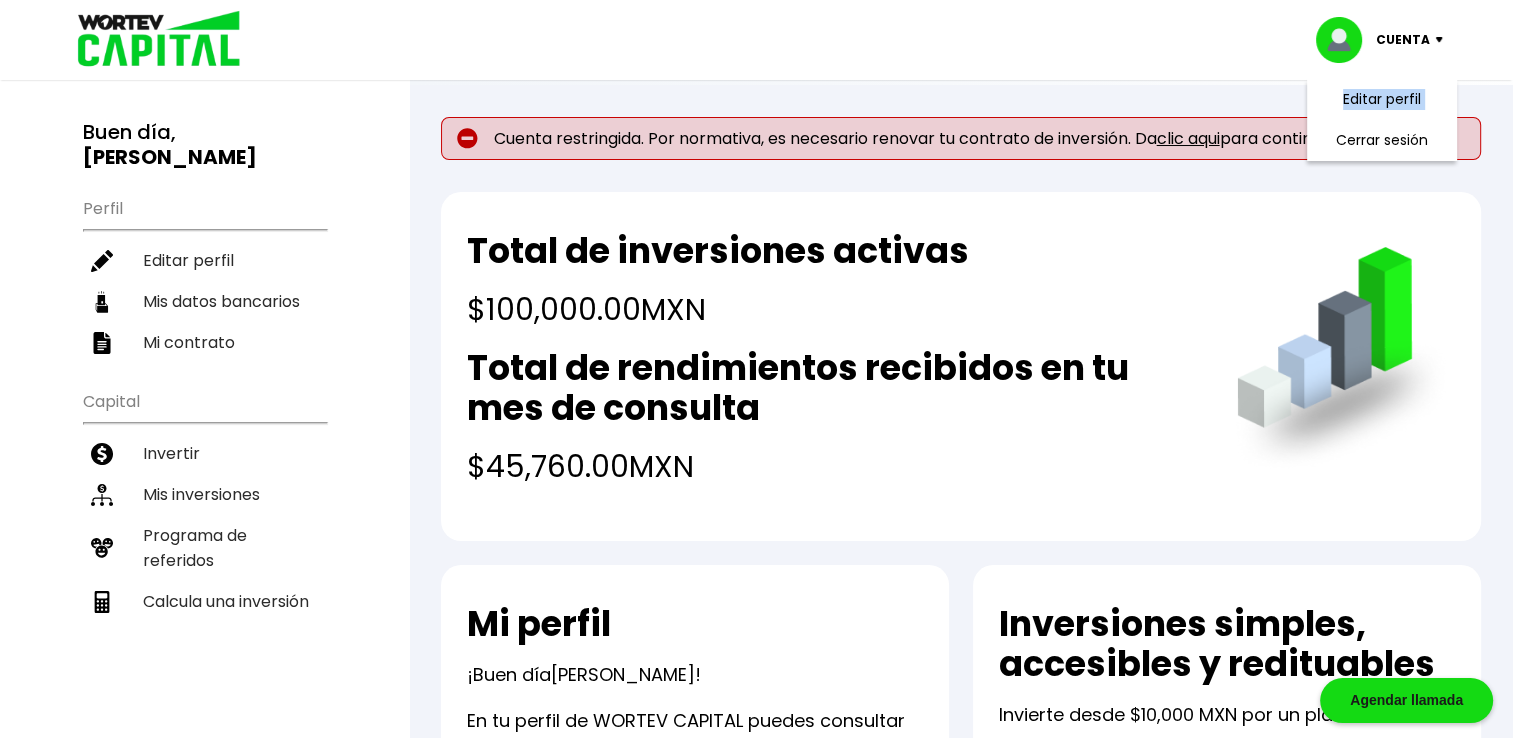 click on "clic aqui" at bounding box center [1188, 138] 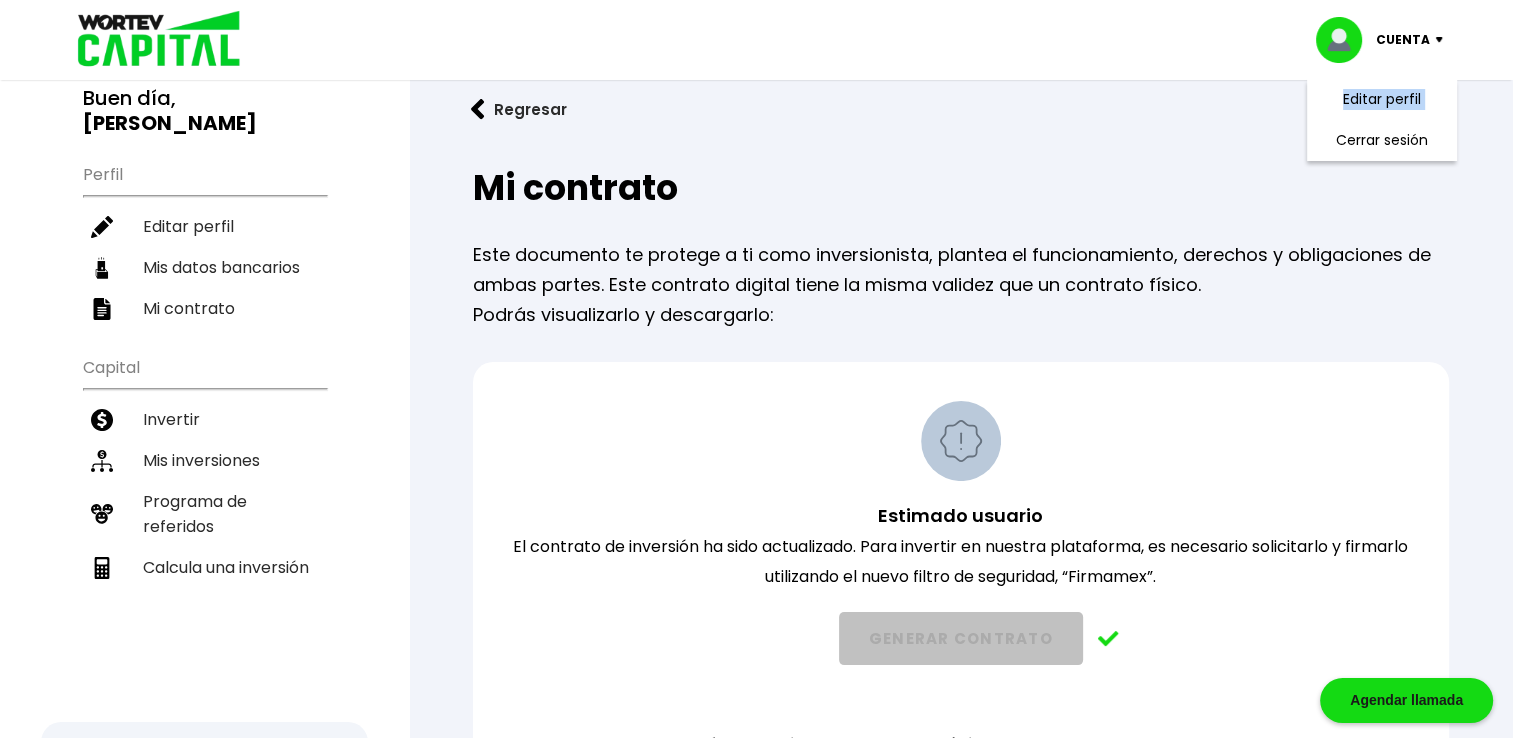 scroll, scrollTop: 15, scrollLeft: 0, axis: vertical 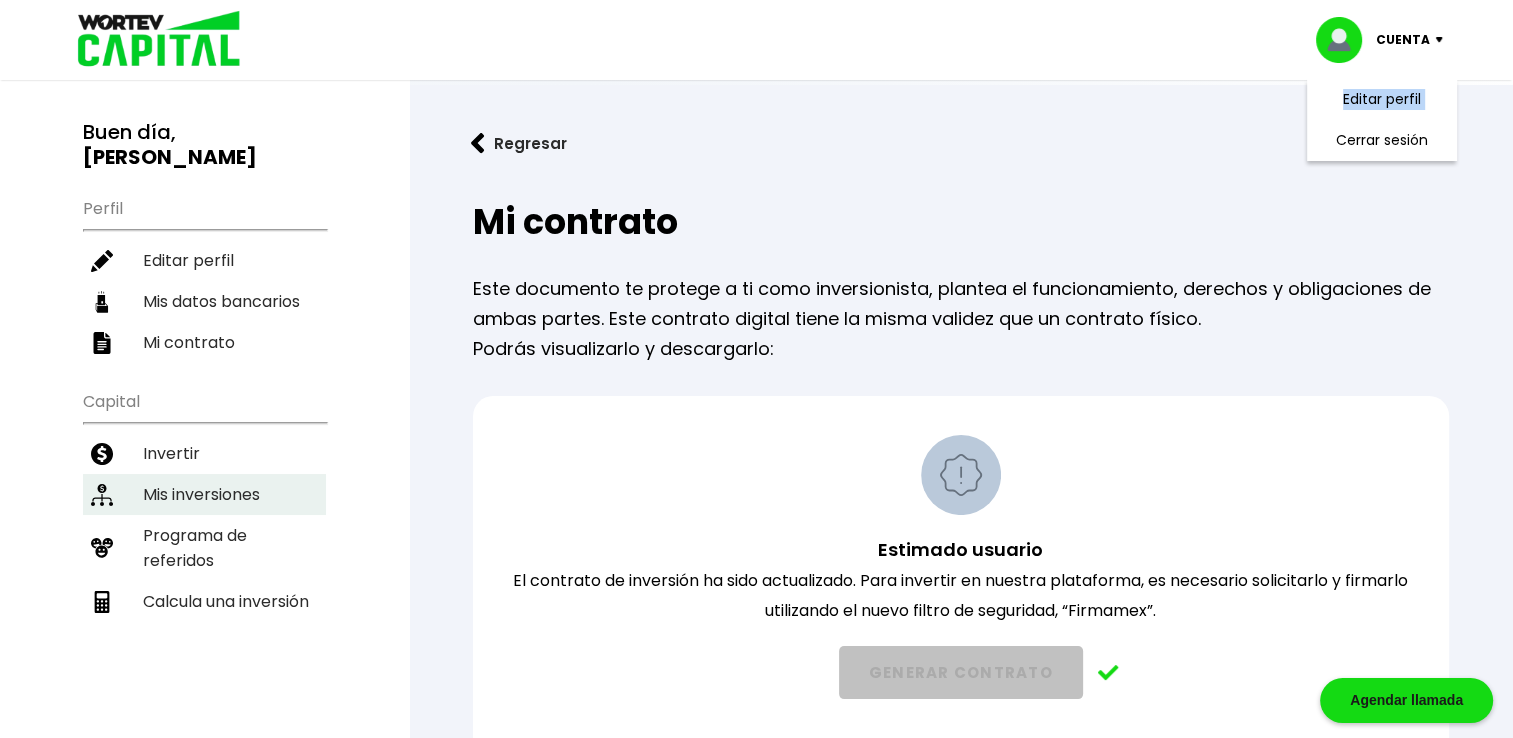 click on "Mis inversiones" at bounding box center (204, 494) 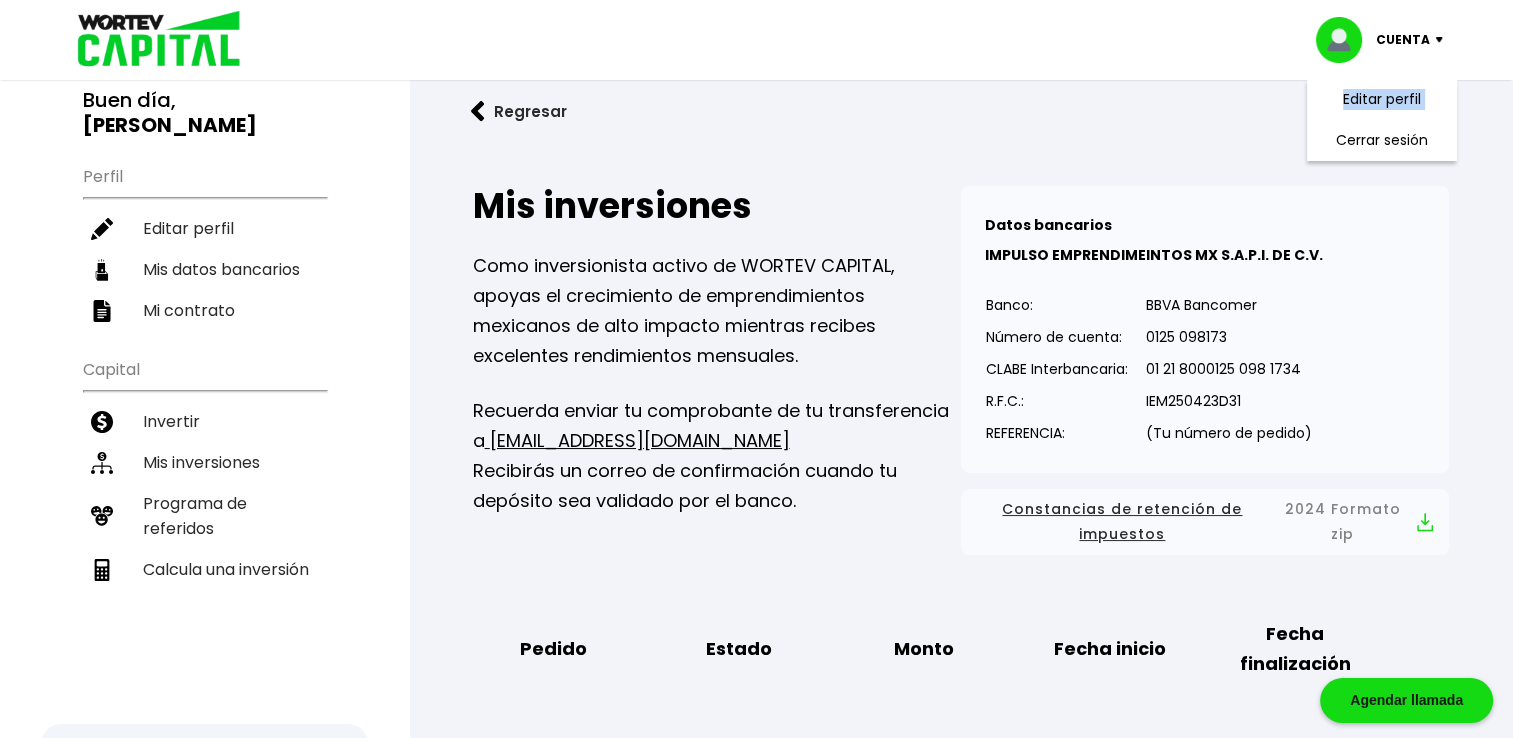 scroll, scrollTop: 0, scrollLeft: 0, axis: both 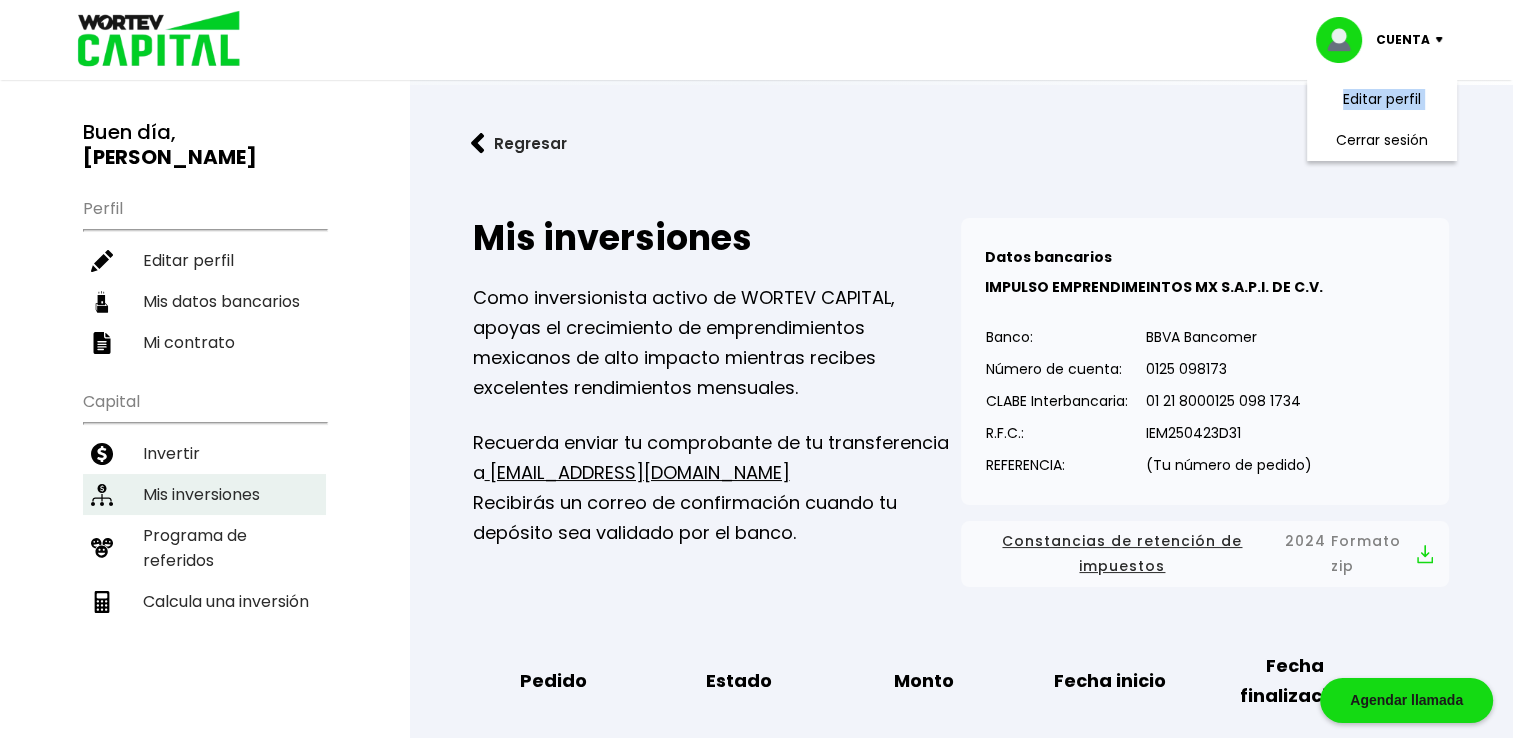 click on "Mis inversiones" at bounding box center (204, 494) 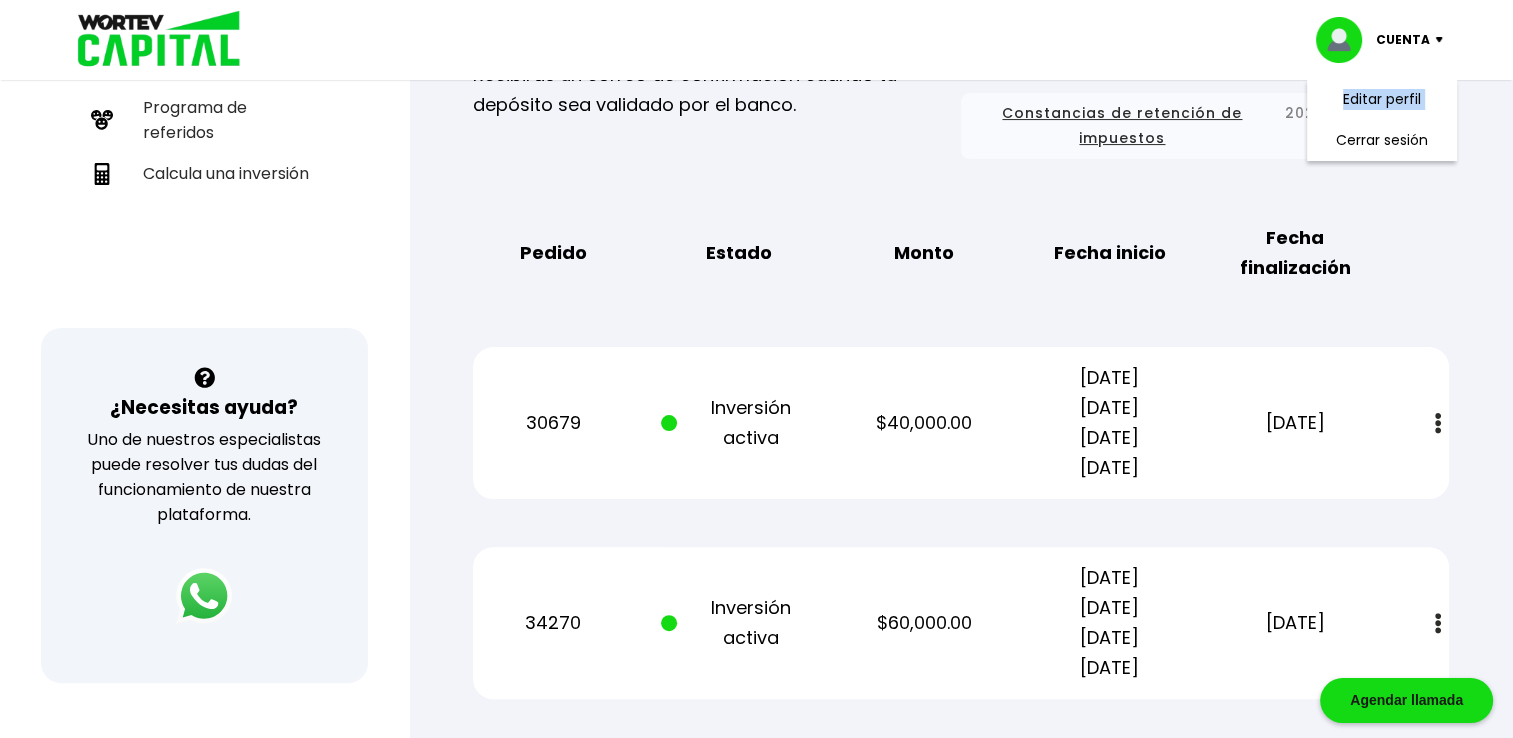scroll, scrollTop: 453, scrollLeft: 0, axis: vertical 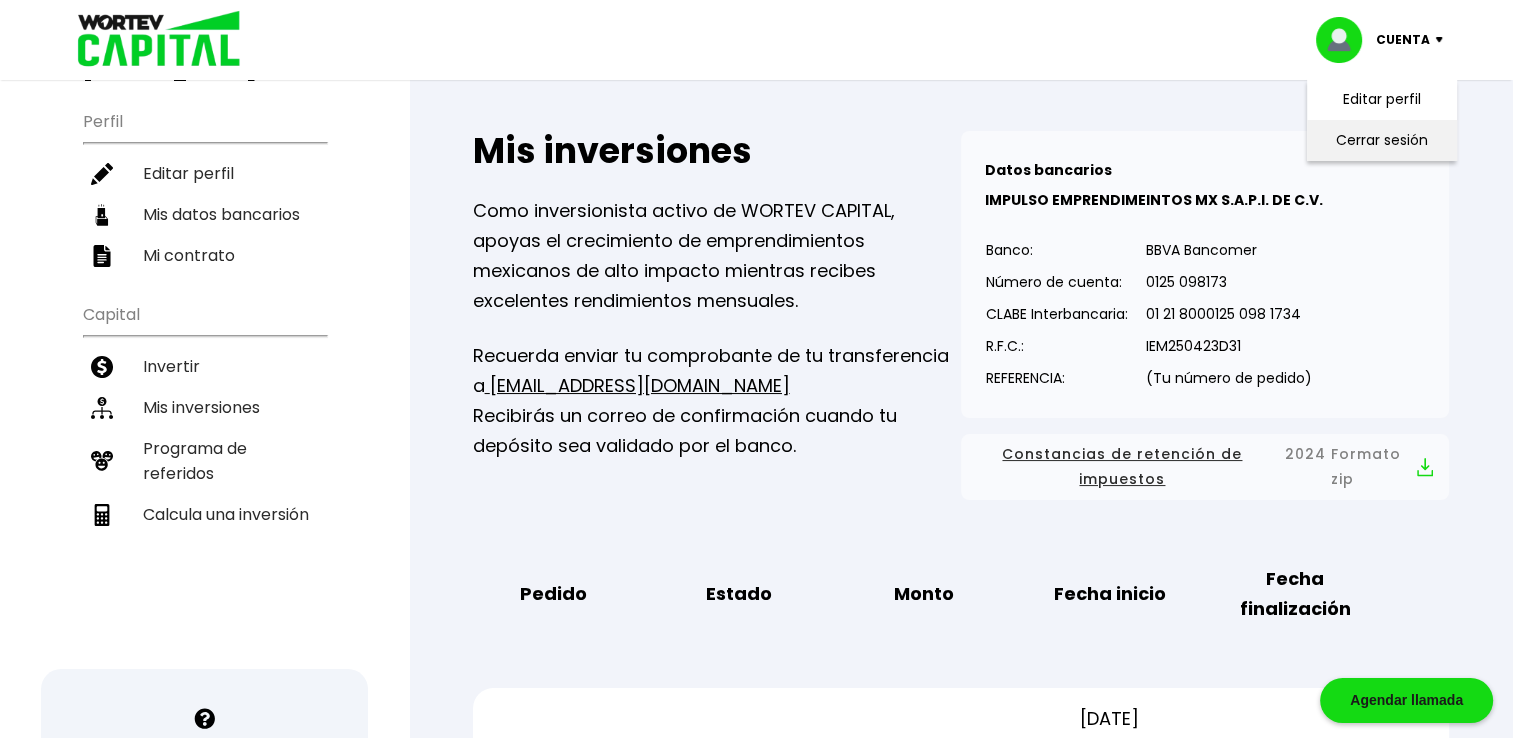 click on "Cerrar sesión" at bounding box center (1382, 140) 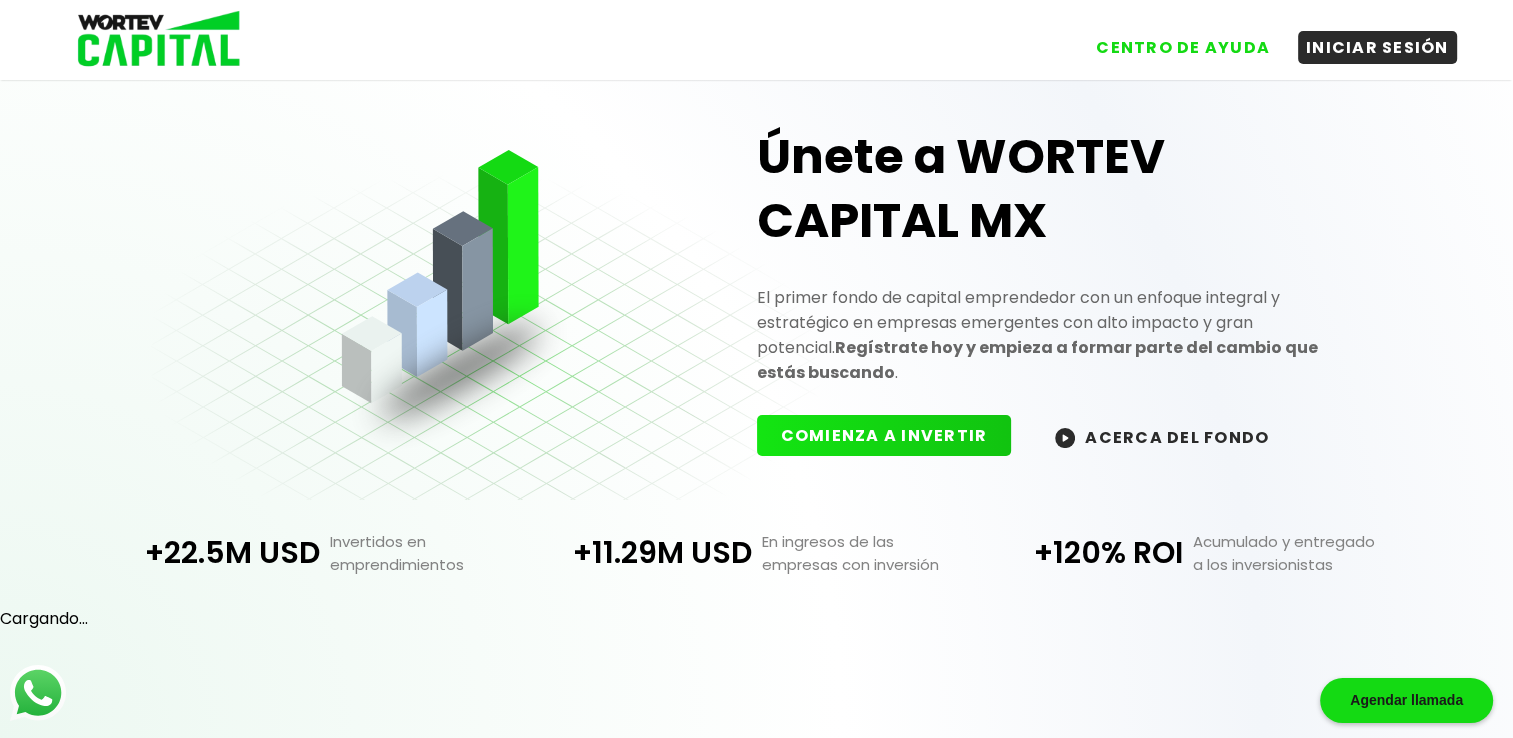 scroll, scrollTop: 0, scrollLeft: 0, axis: both 